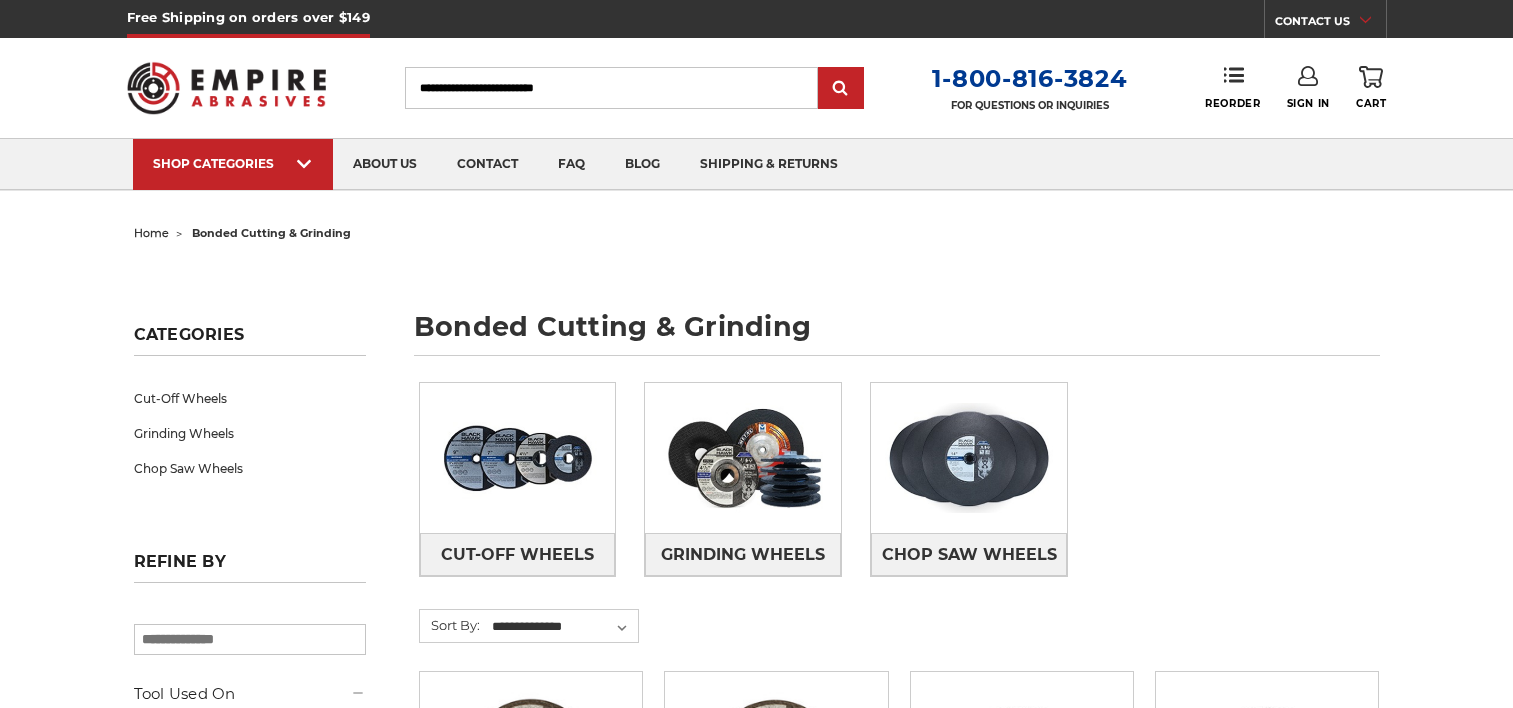 scroll, scrollTop: 0, scrollLeft: 0, axis: both 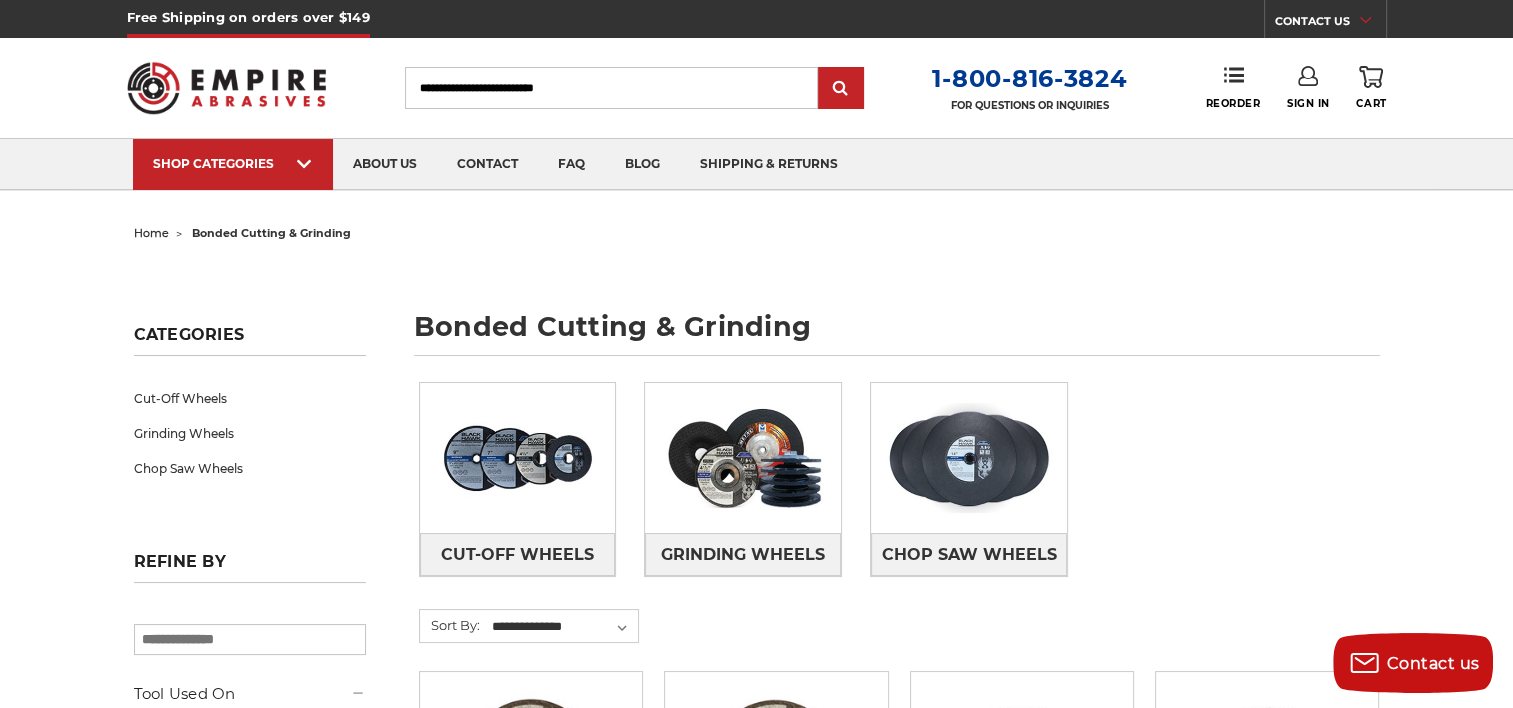 click on "Search" at bounding box center (611, 88) 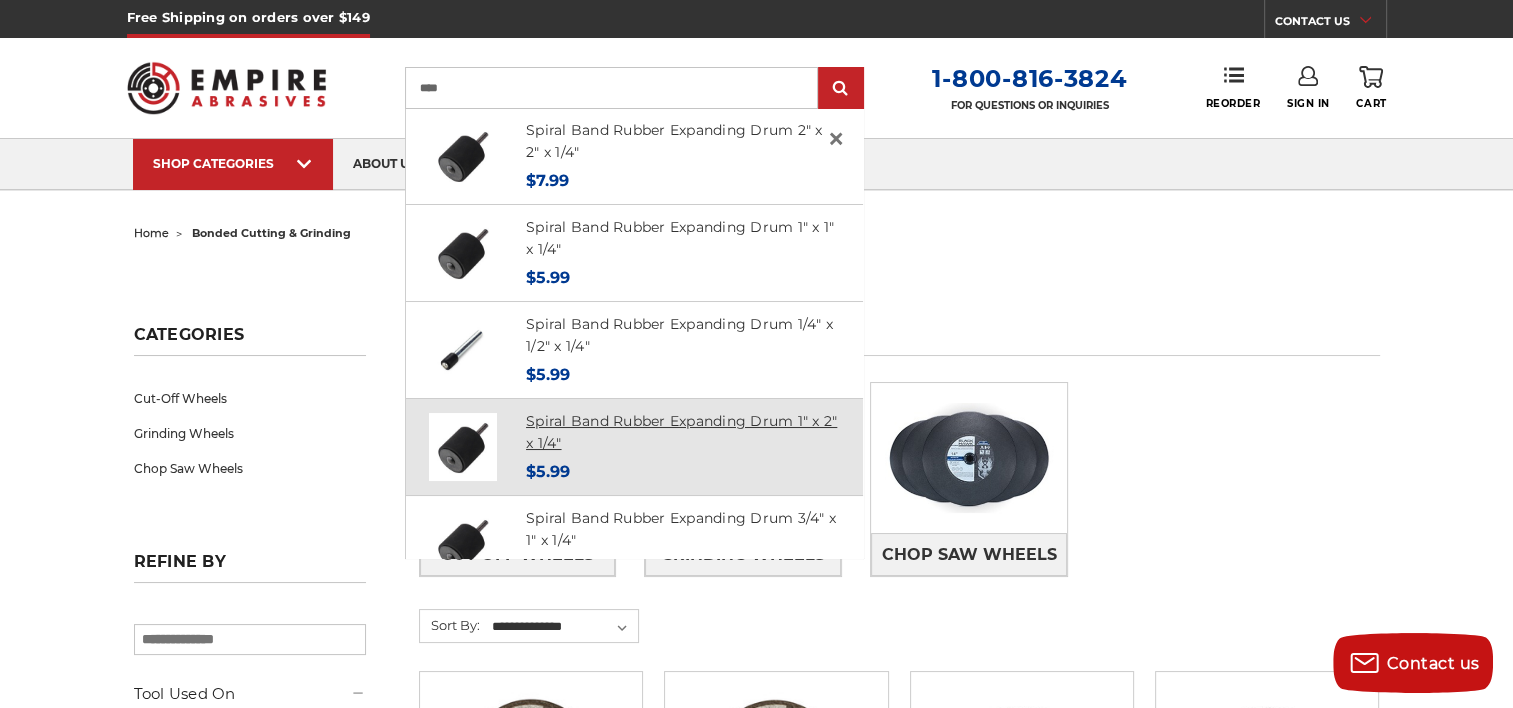 scroll, scrollTop: 0, scrollLeft: 0, axis: both 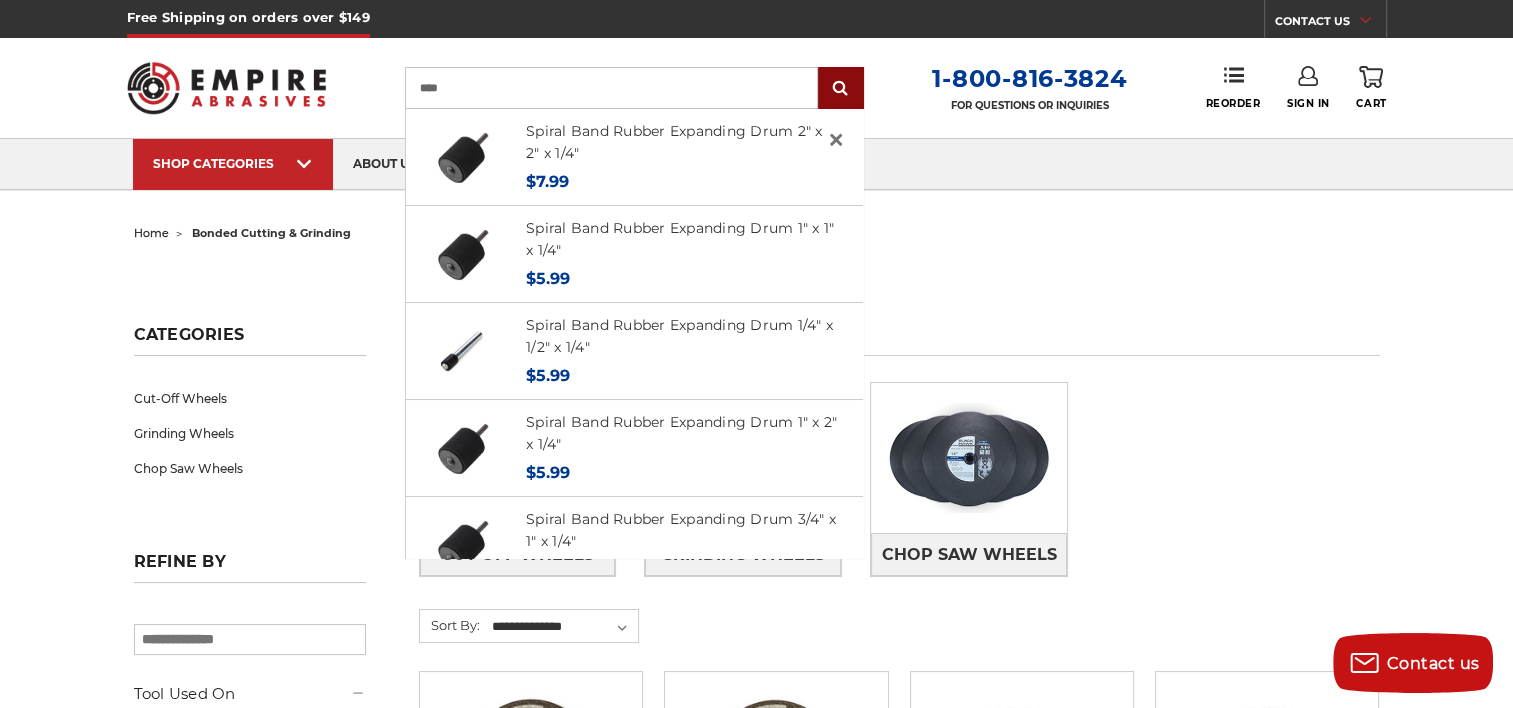 type on "****" 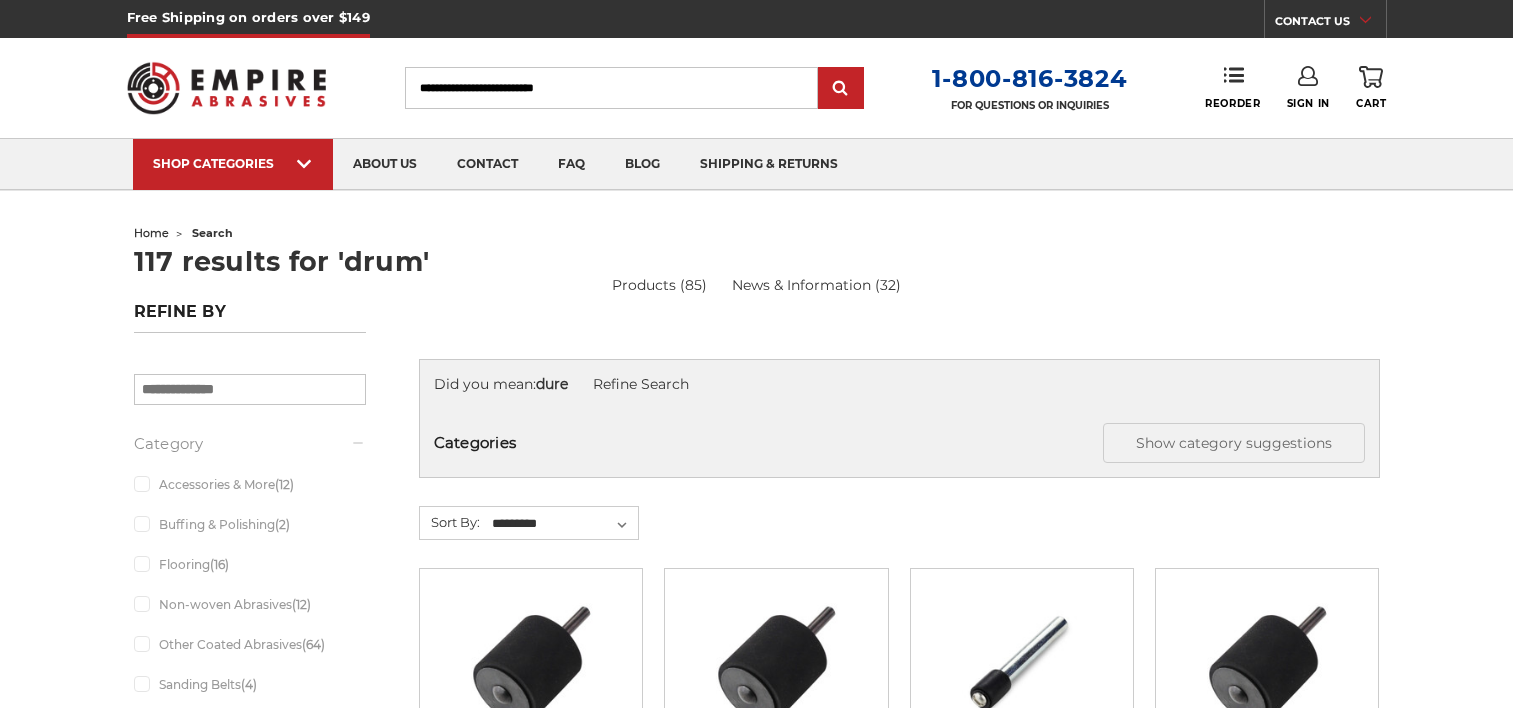scroll, scrollTop: 0, scrollLeft: 0, axis: both 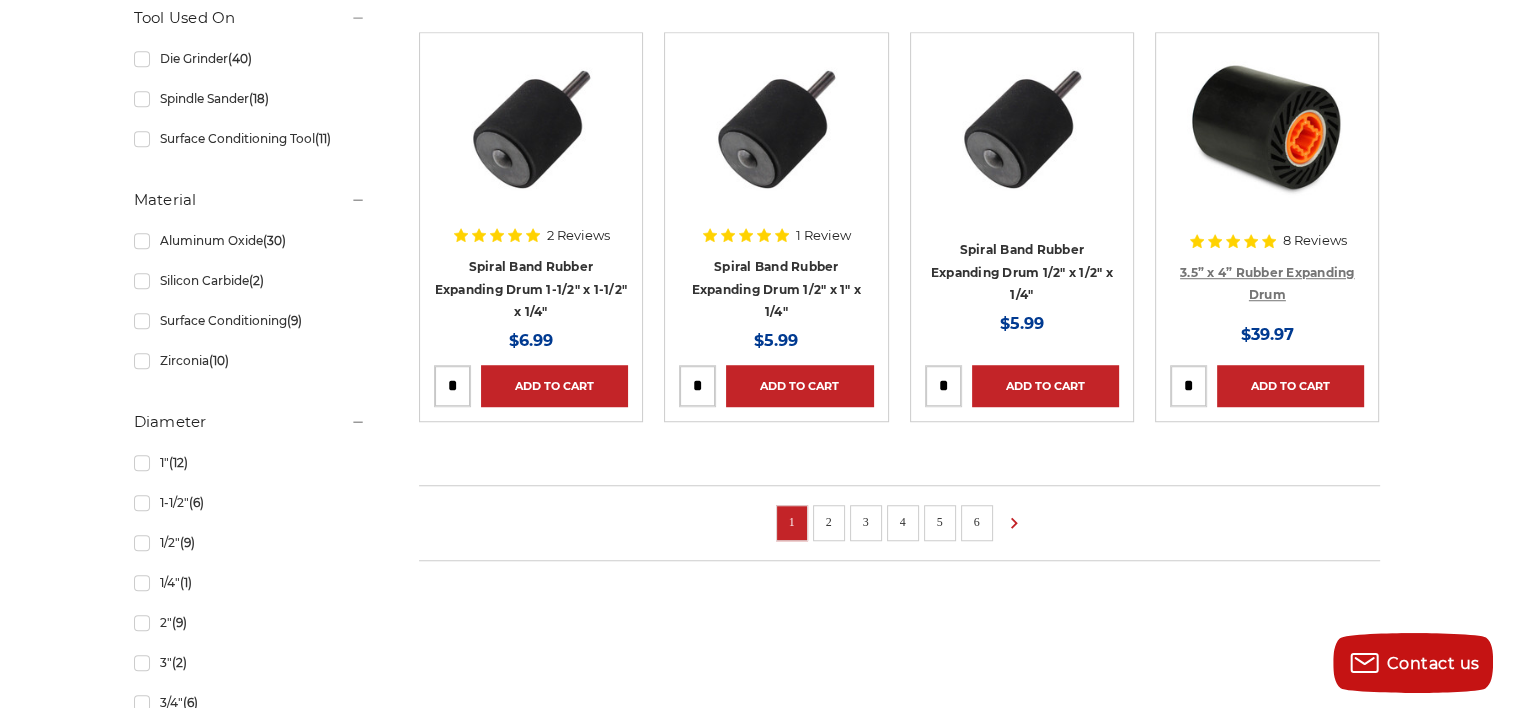 click on "3.5” x 4” Rubber Expanding Drum" at bounding box center [1267, 284] 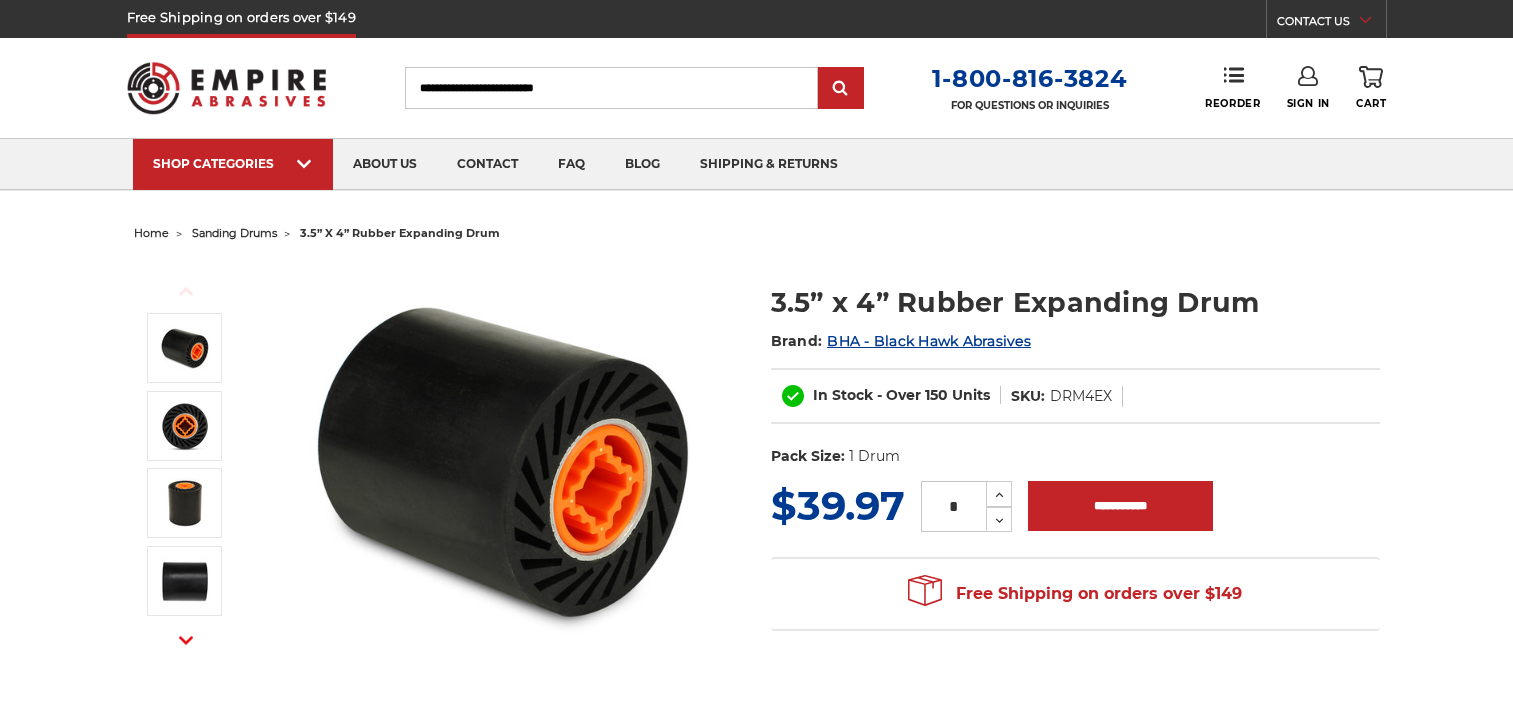 scroll, scrollTop: 0, scrollLeft: 0, axis: both 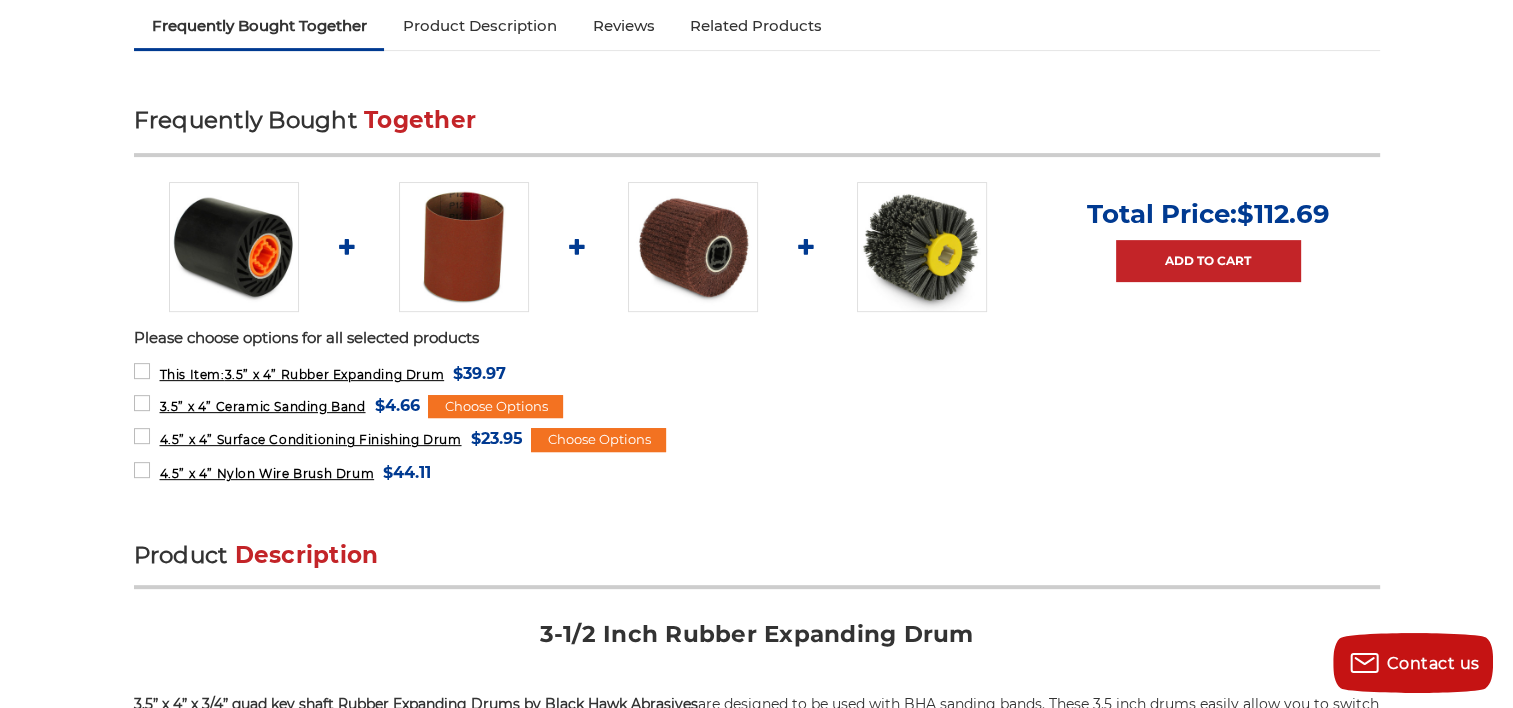 click at bounding box center [693, 247] 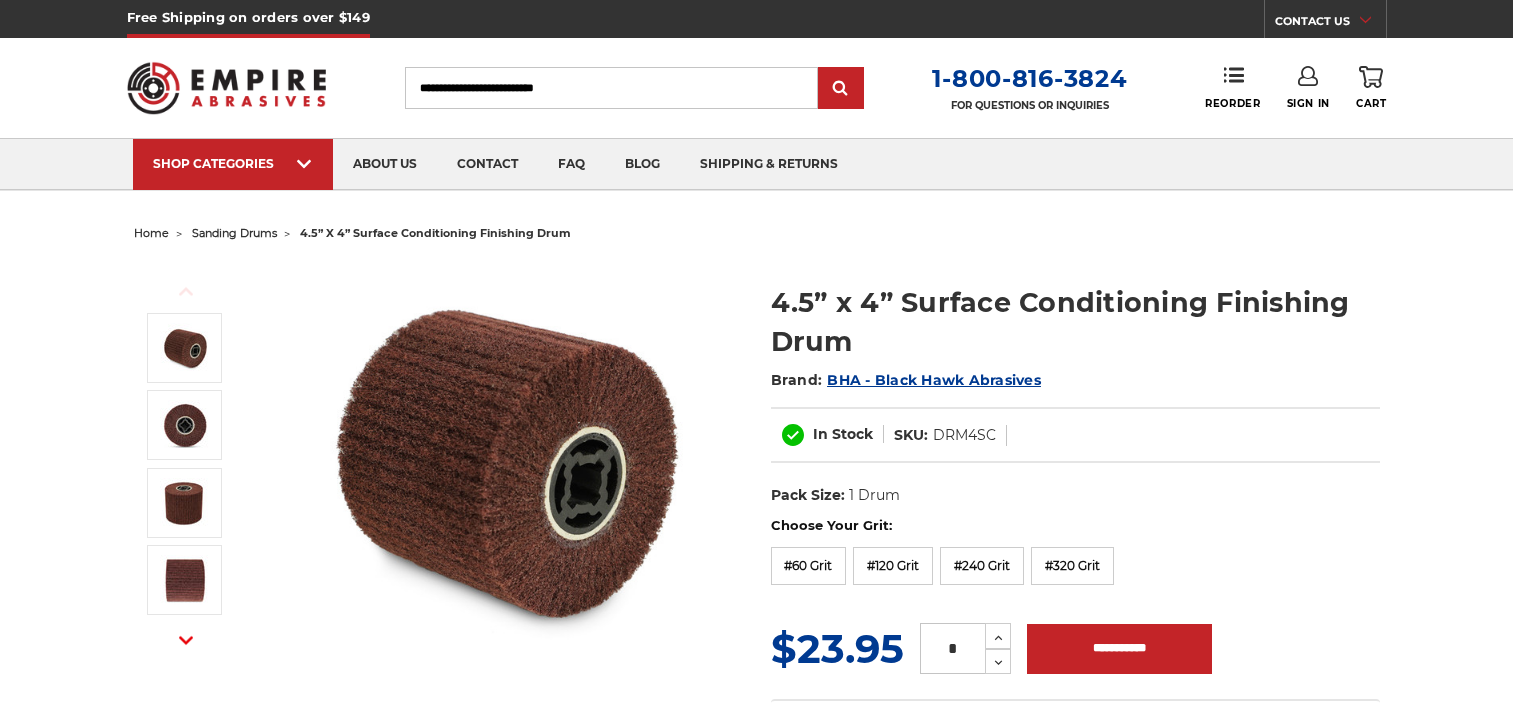 scroll, scrollTop: 0, scrollLeft: 0, axis: both 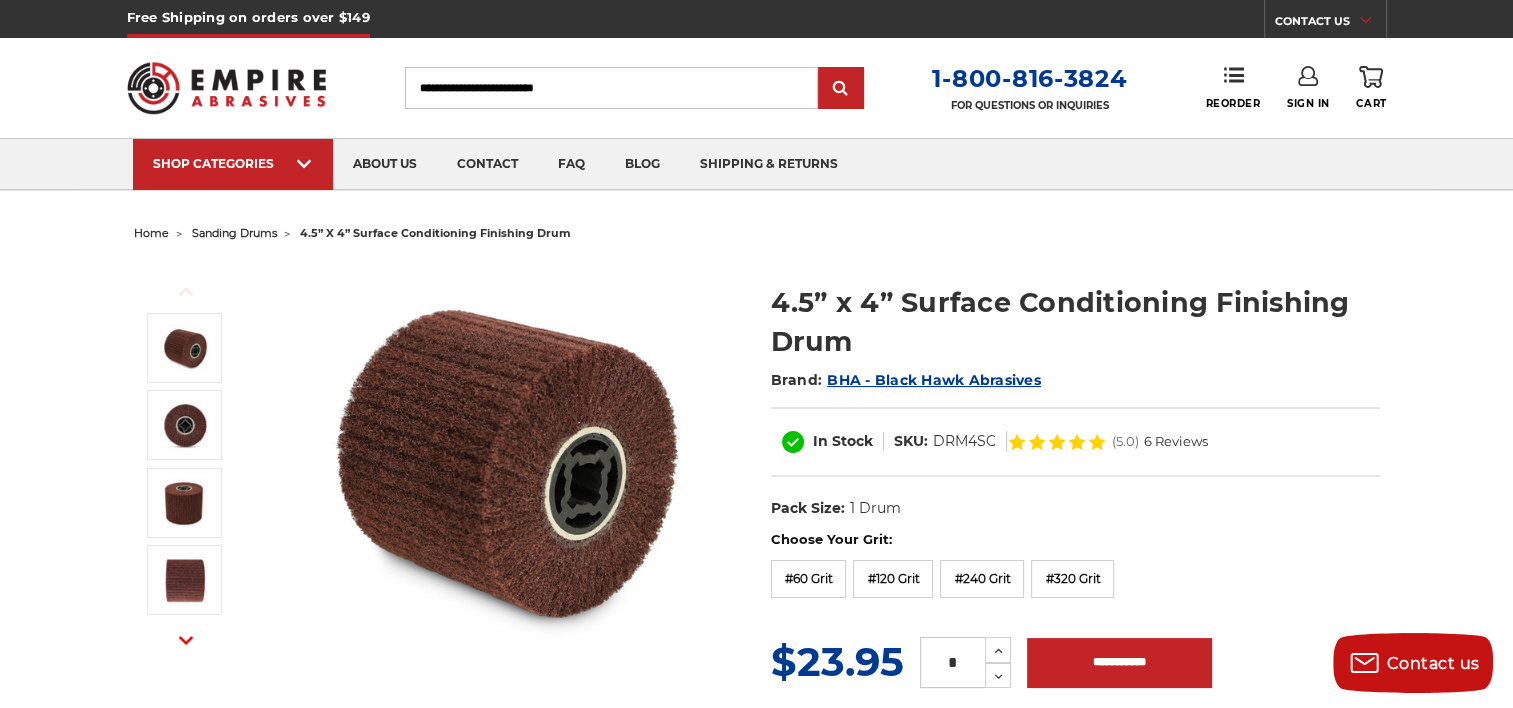 click on "Search" at bounding box center (611, 88) 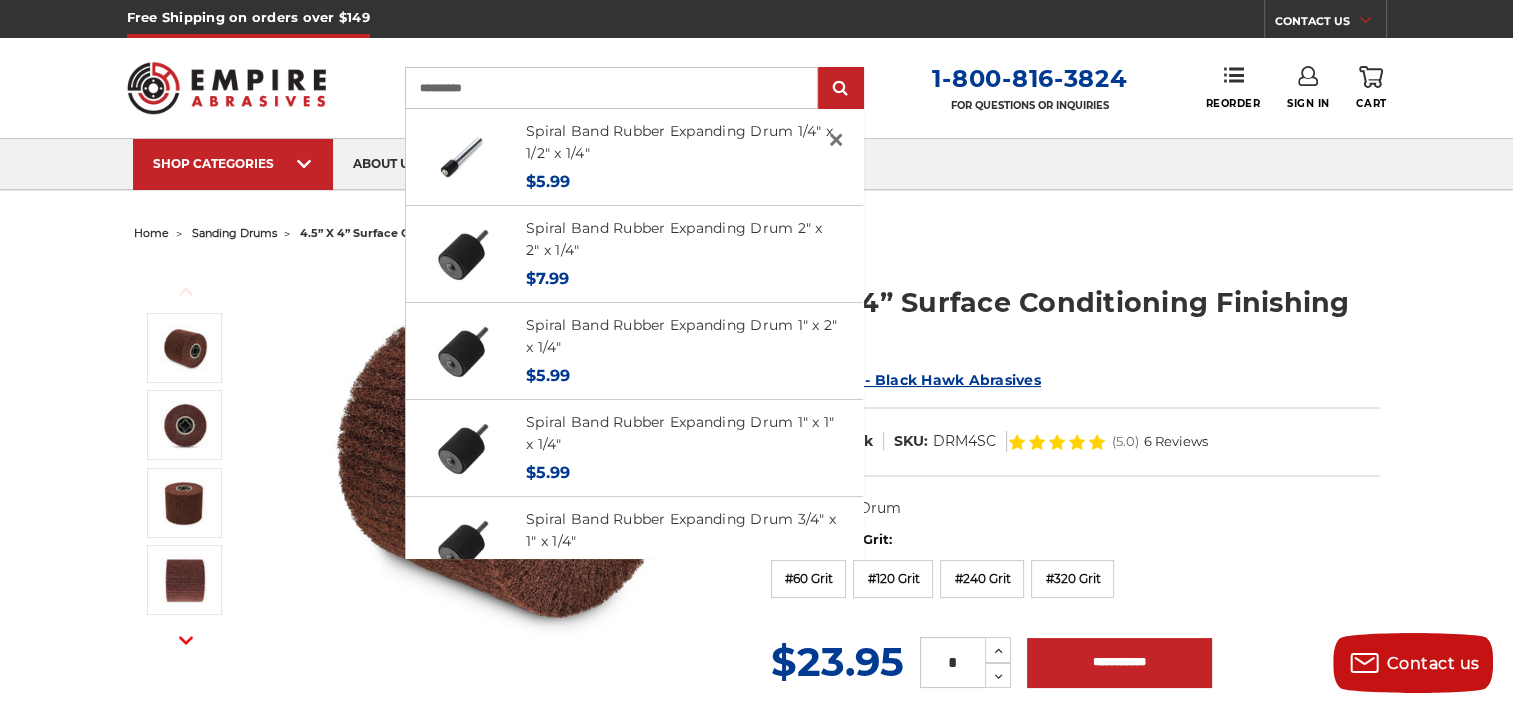 type on "**********" 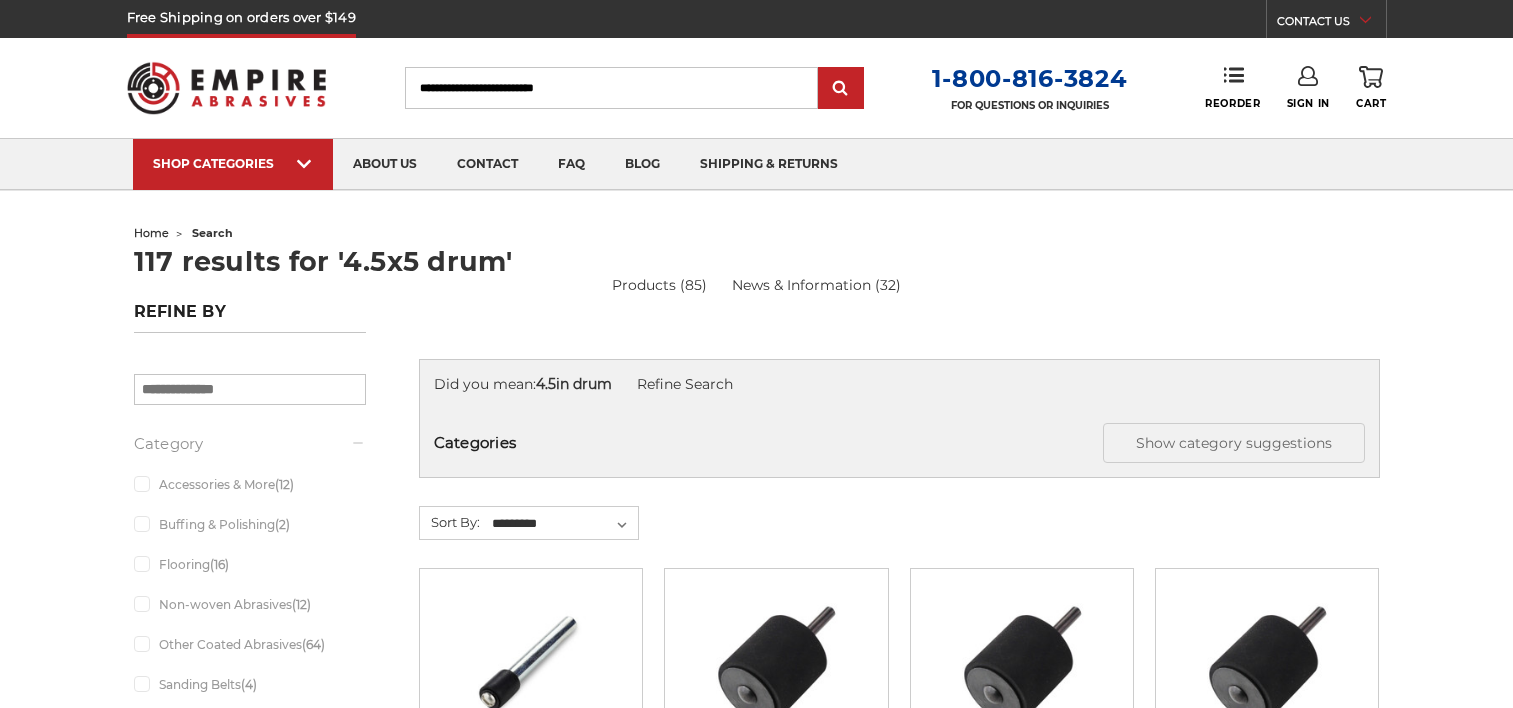 scroll, scrollTop: 0, scrollLeft: 0, axis: both 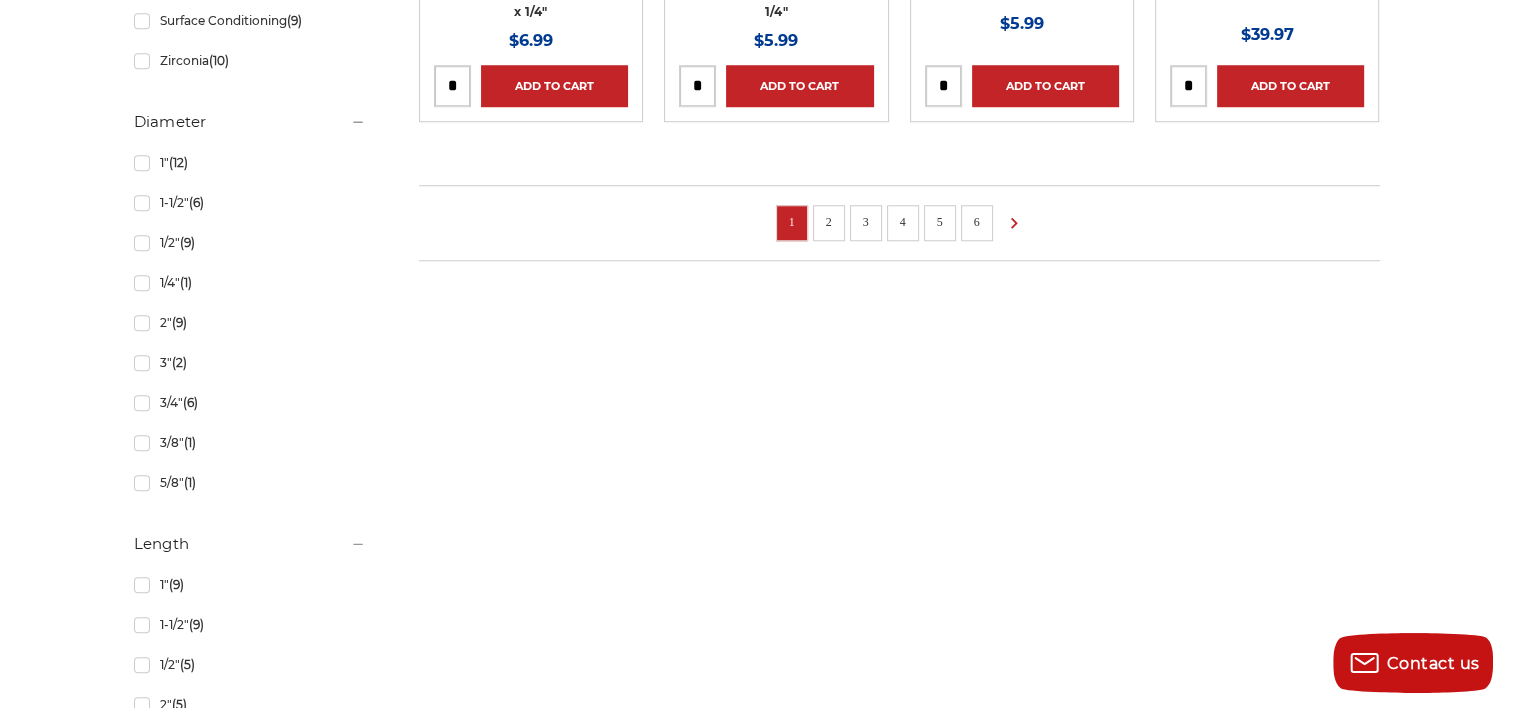 click on "2" at bounding box center [829, 222] 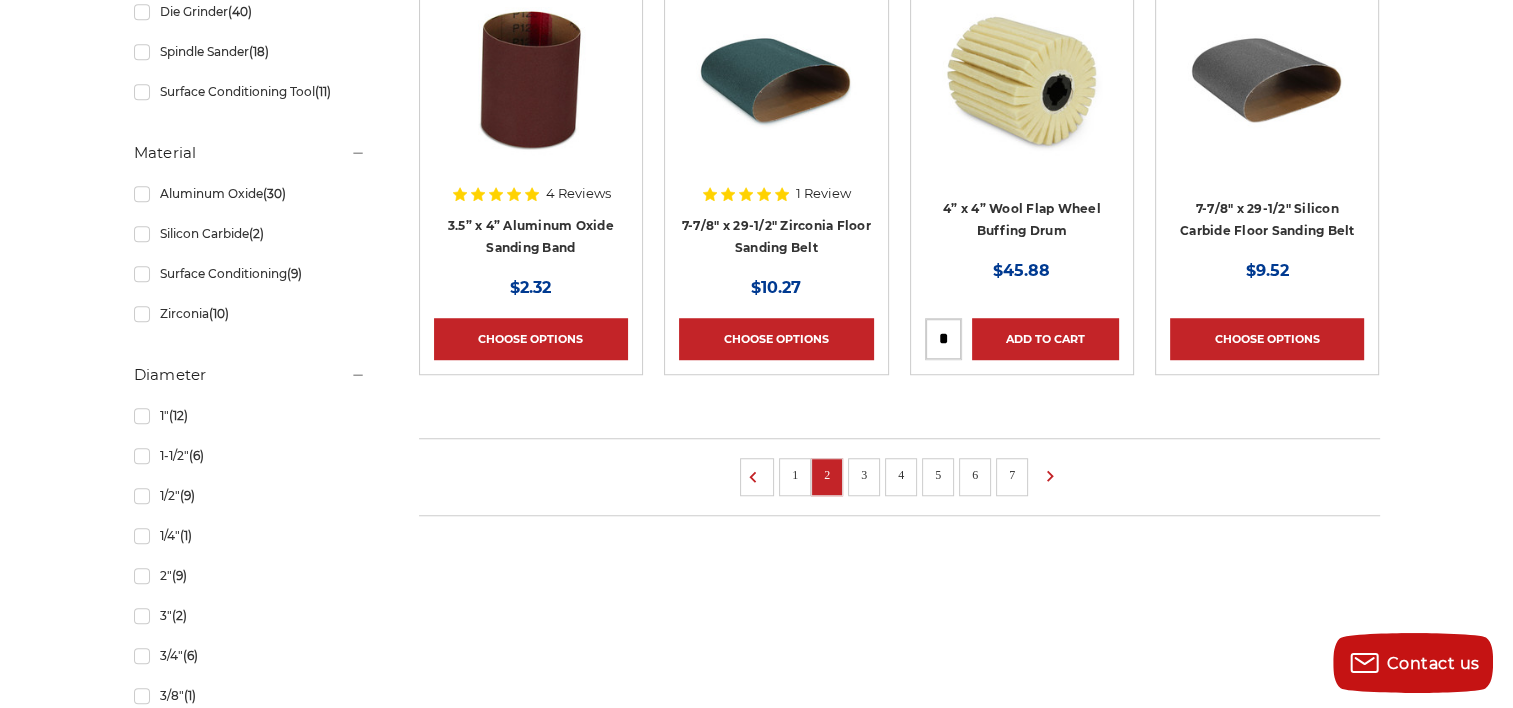 scroll, scrollTop: 1500, scrollLeft: 0, axis: vertical 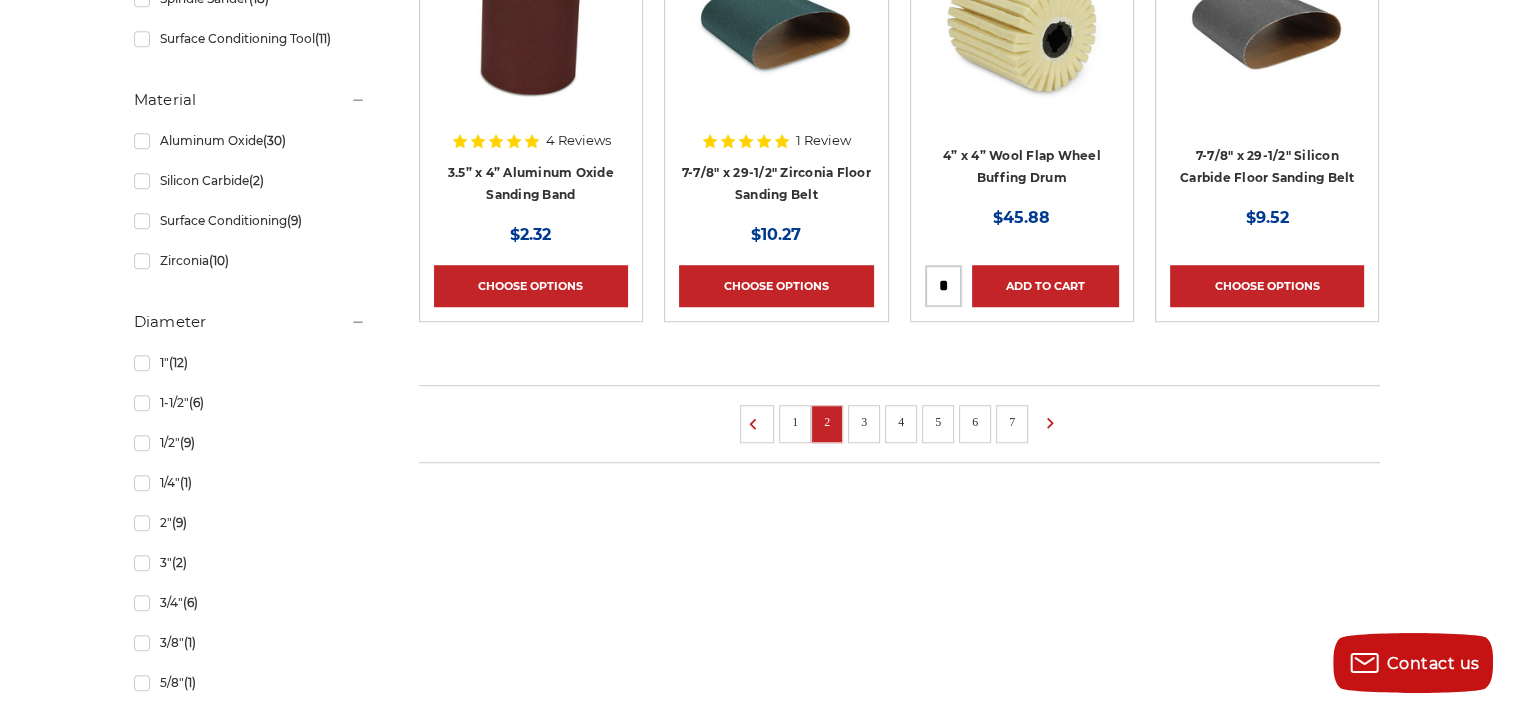 click on "3" at bounding box center (864, 422) 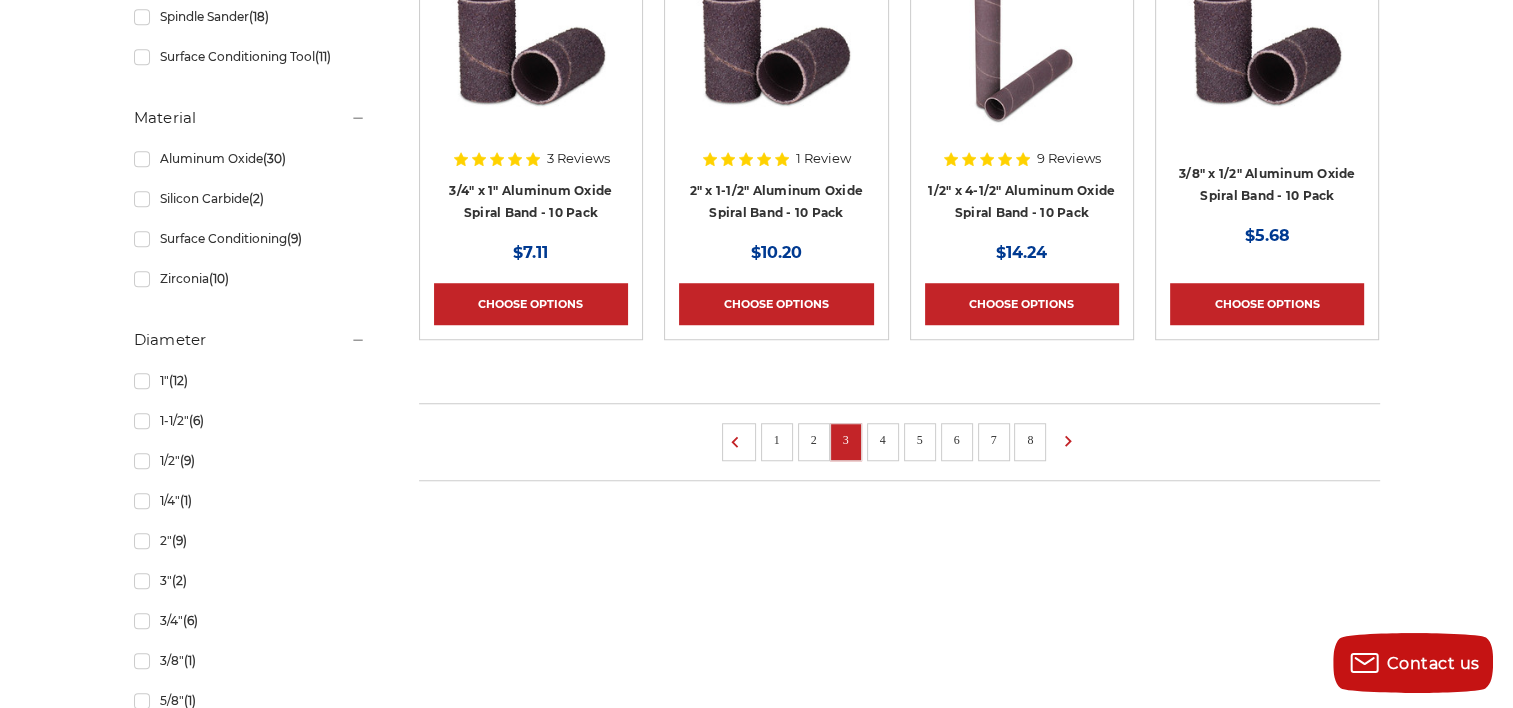 scroll, scrollTop: 1500, scrollLeft: 0, axis: vertical 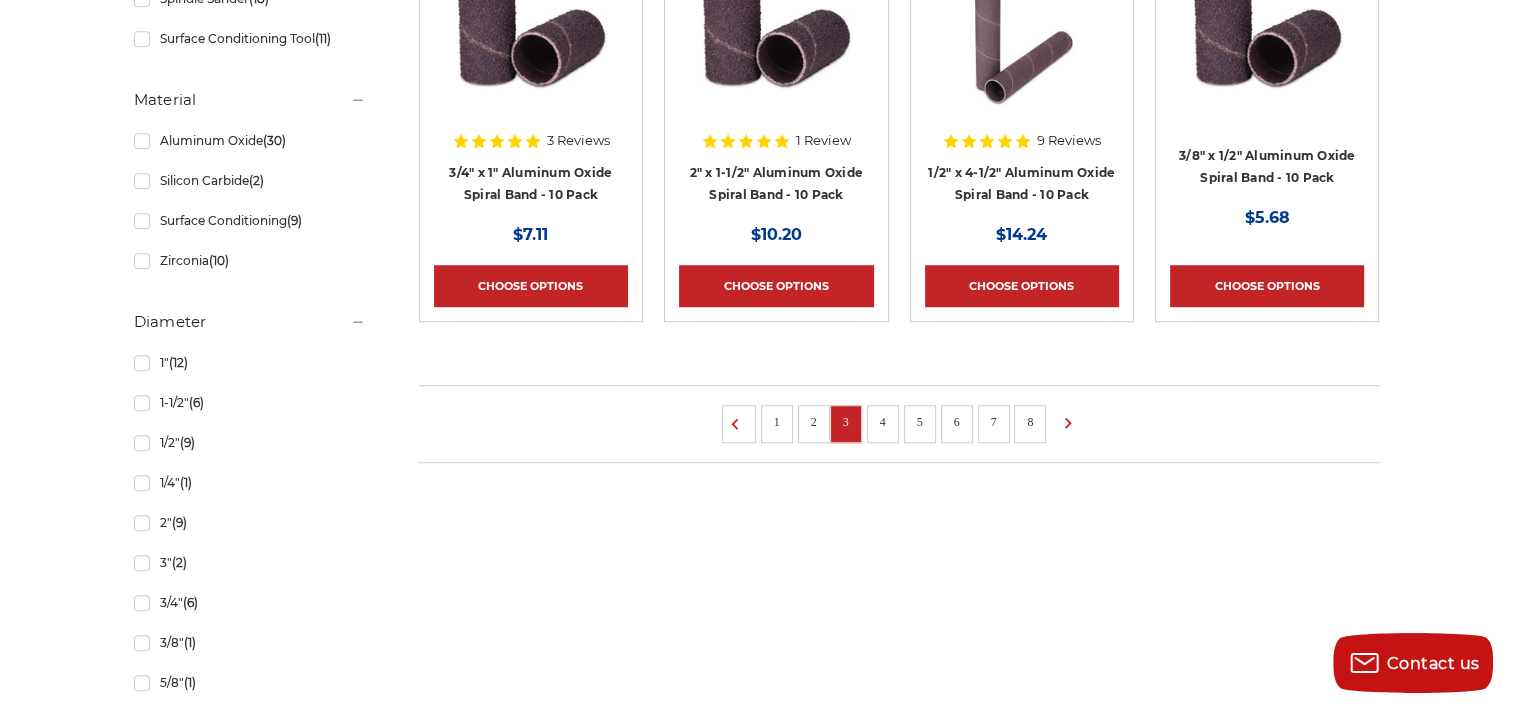 click on "4" at bounding box center (883, 422) 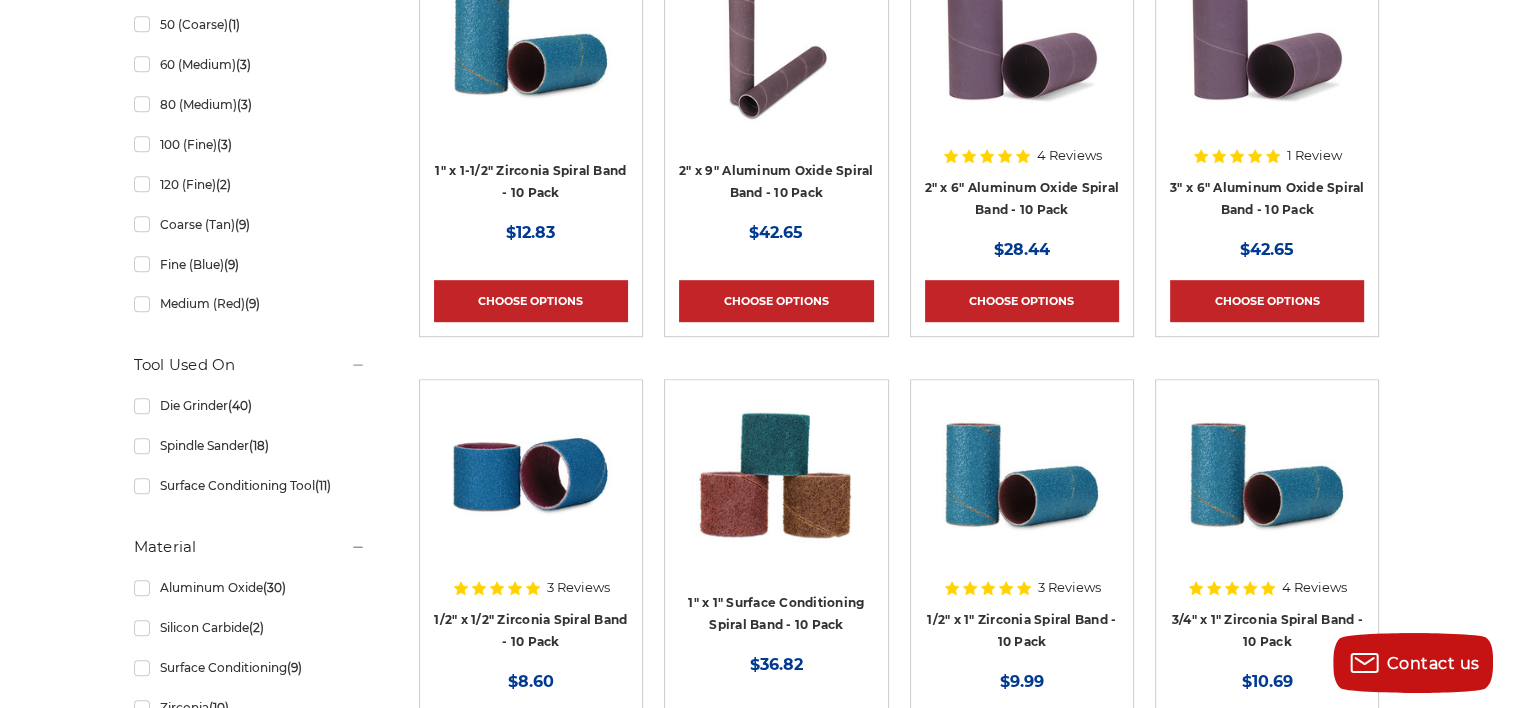 scroll, scrollTop: 1600, scrollLeft: 0, axis: vertical 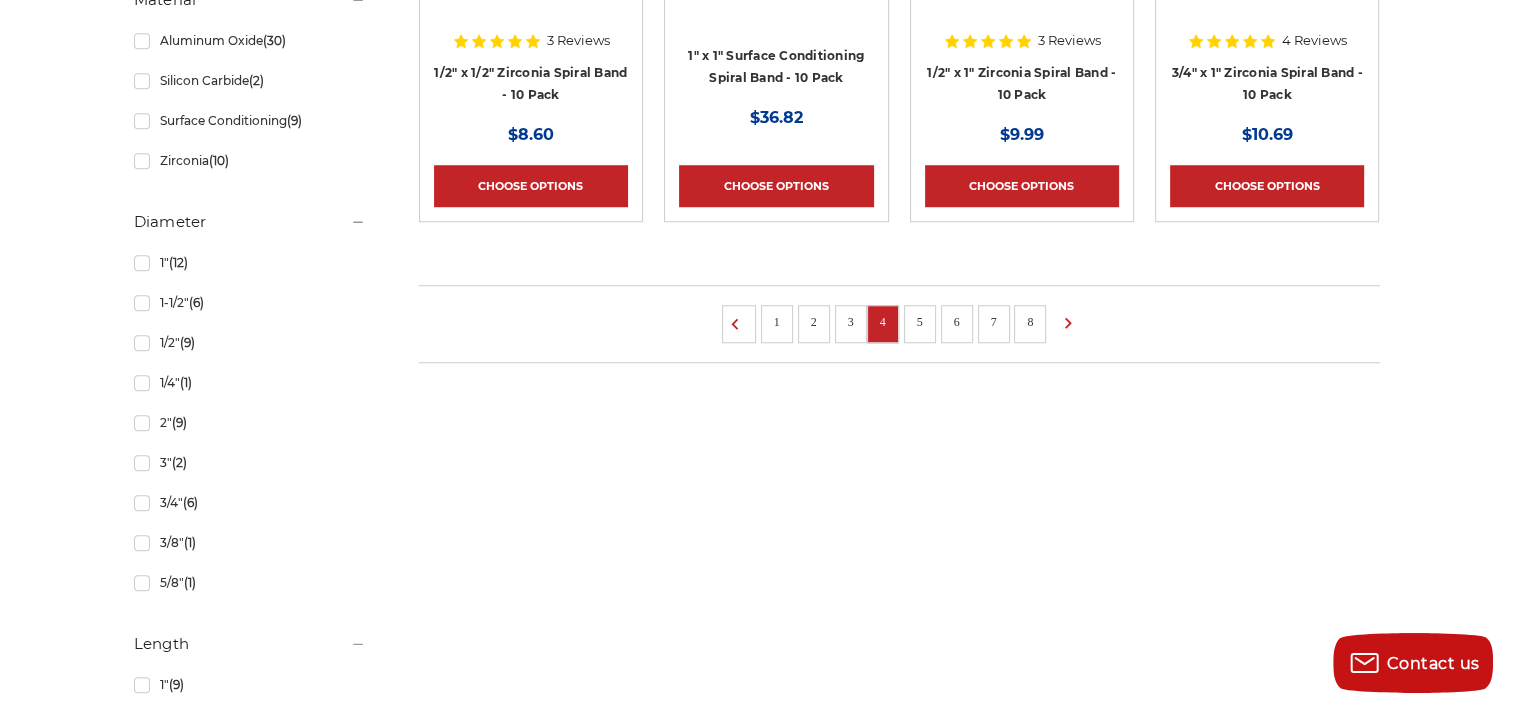 click on "5" at bounding box center [920, 322] 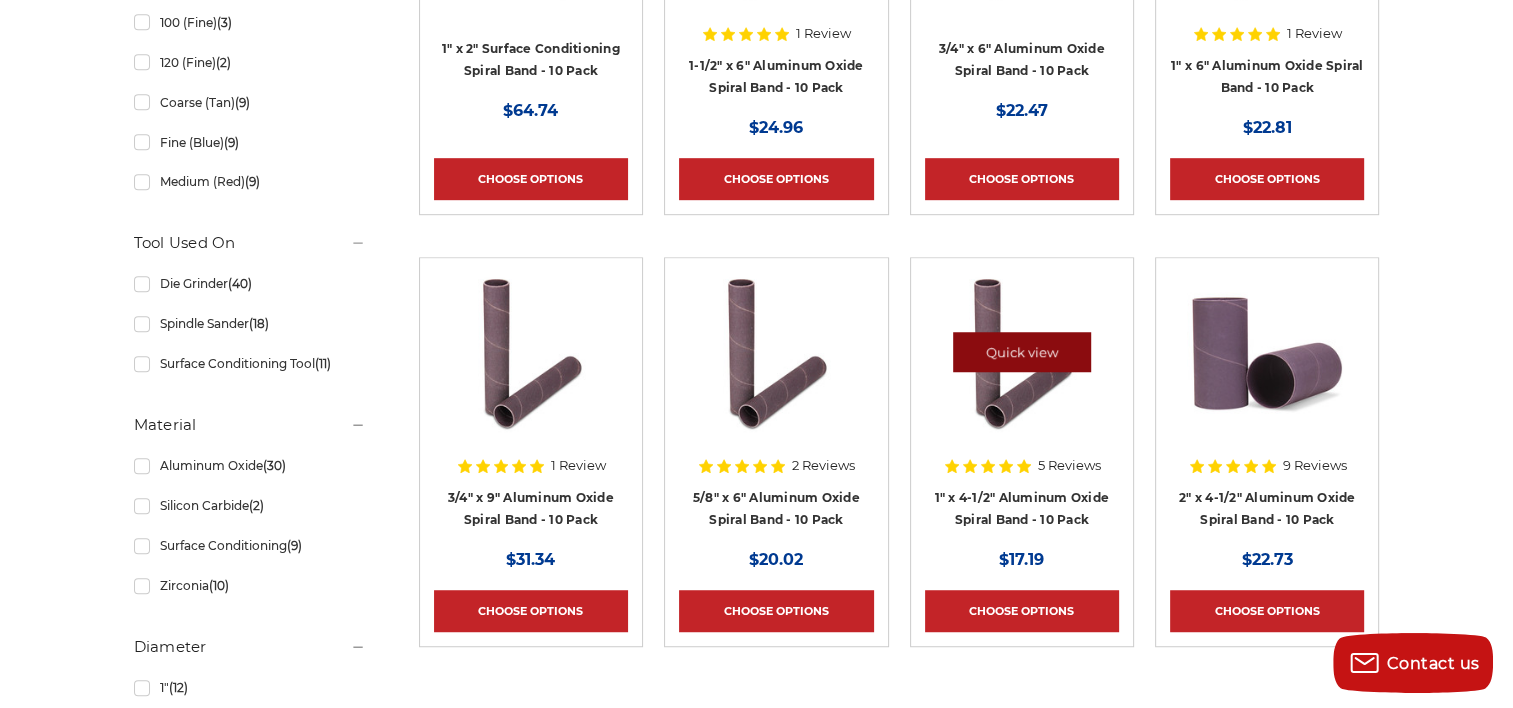 scroll, scrollTop: 1400, scrollLeft: 0, axis: vertical 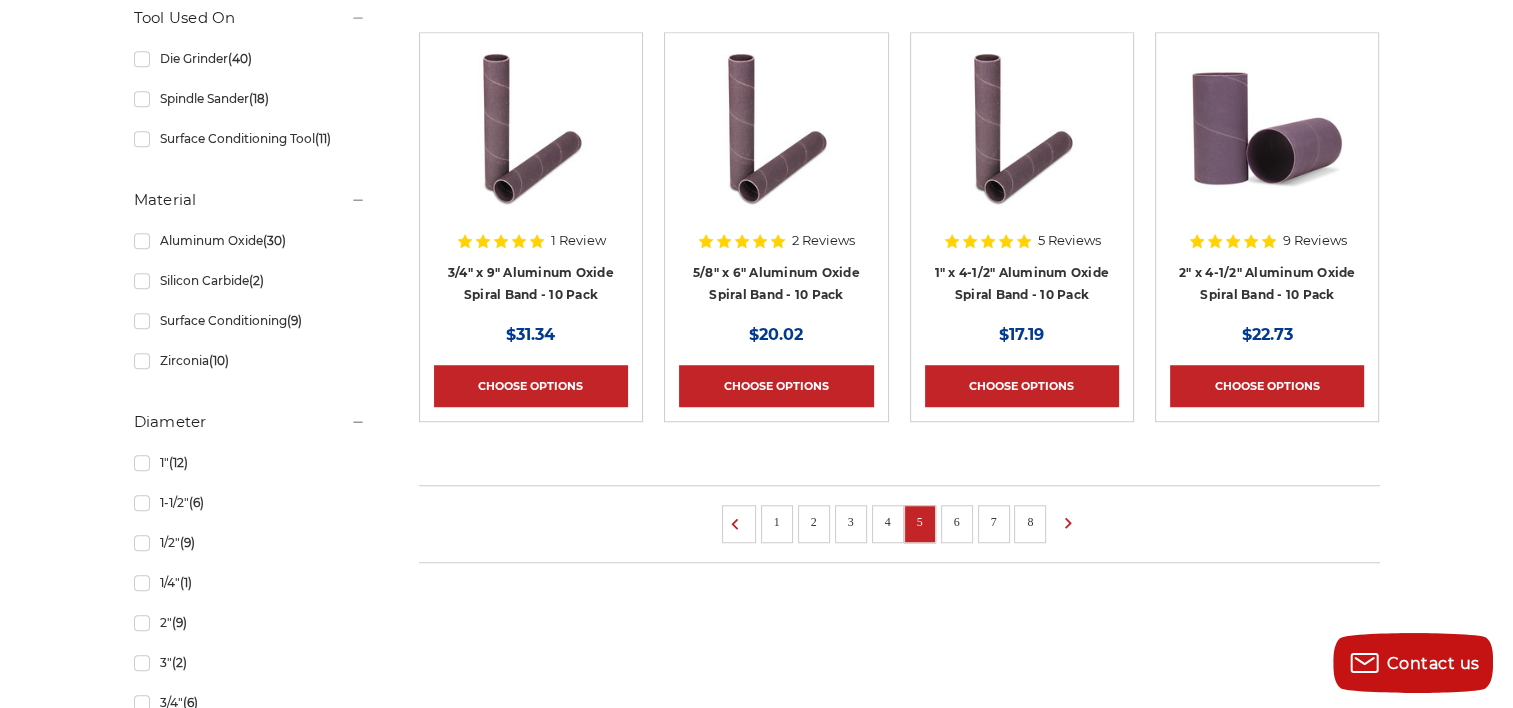 click on "6" at bounding box center [957, 522] 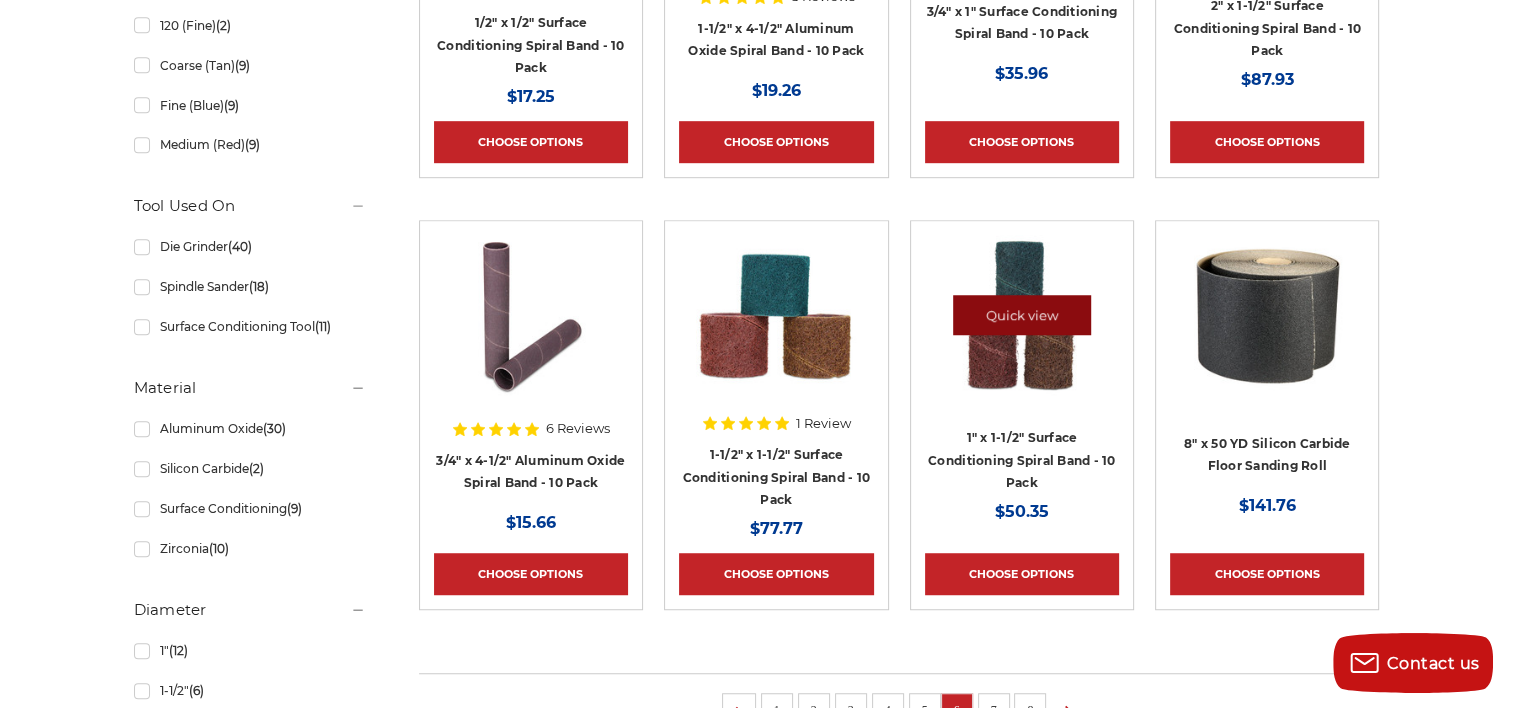 scroll, scrollTop: 1400, scrollLeft: 0, axis: vertical 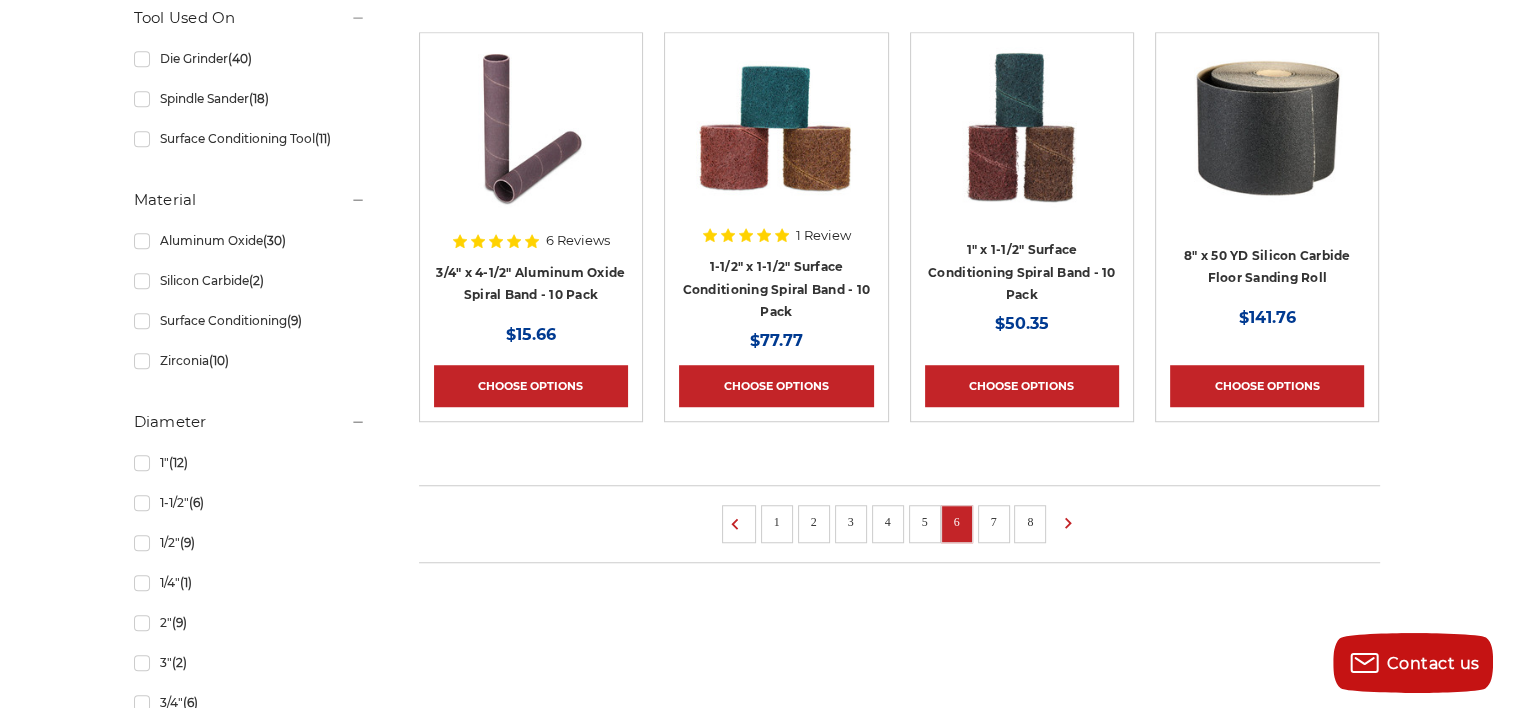 click on "7" at bounding box center (994, 522) 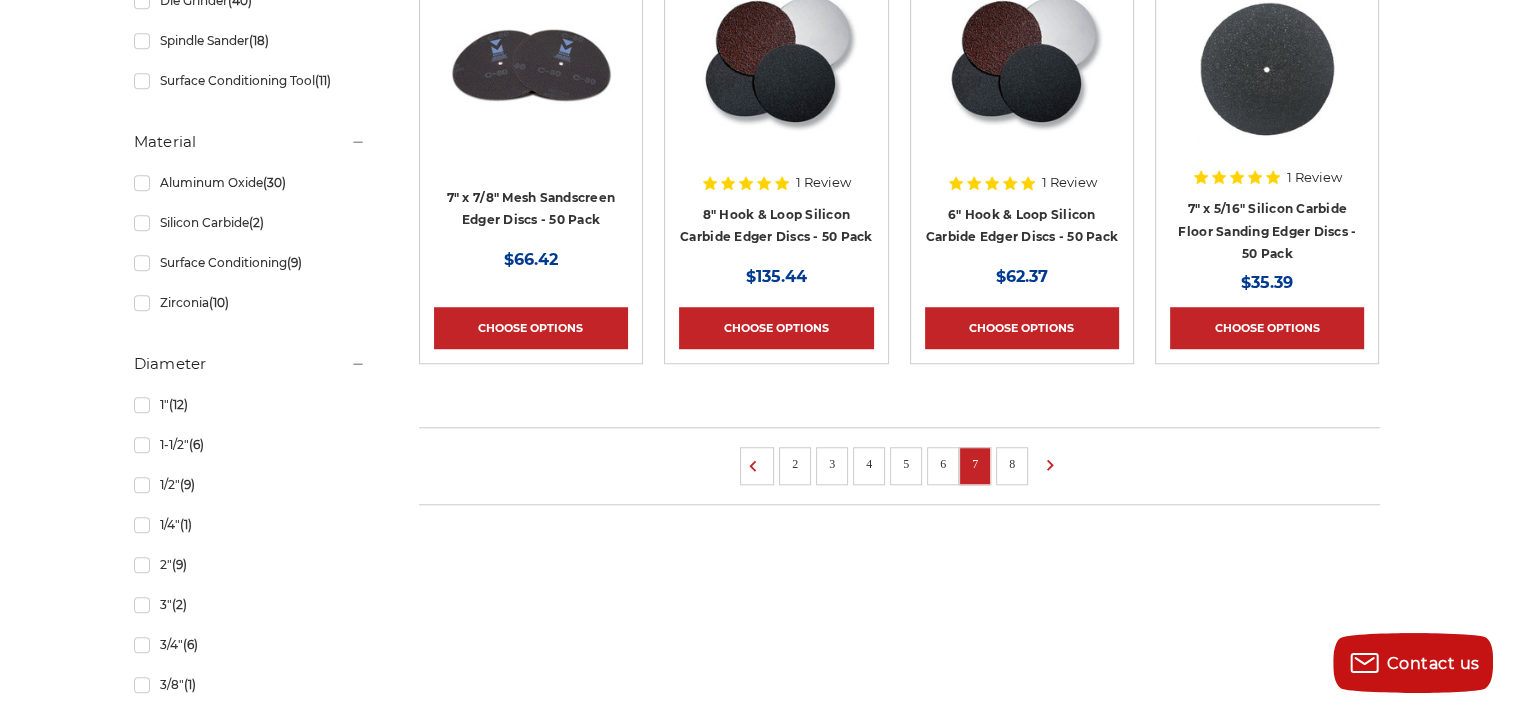 scroll, scrollTop: 1500, scrollLeft: 0, axis: vertical 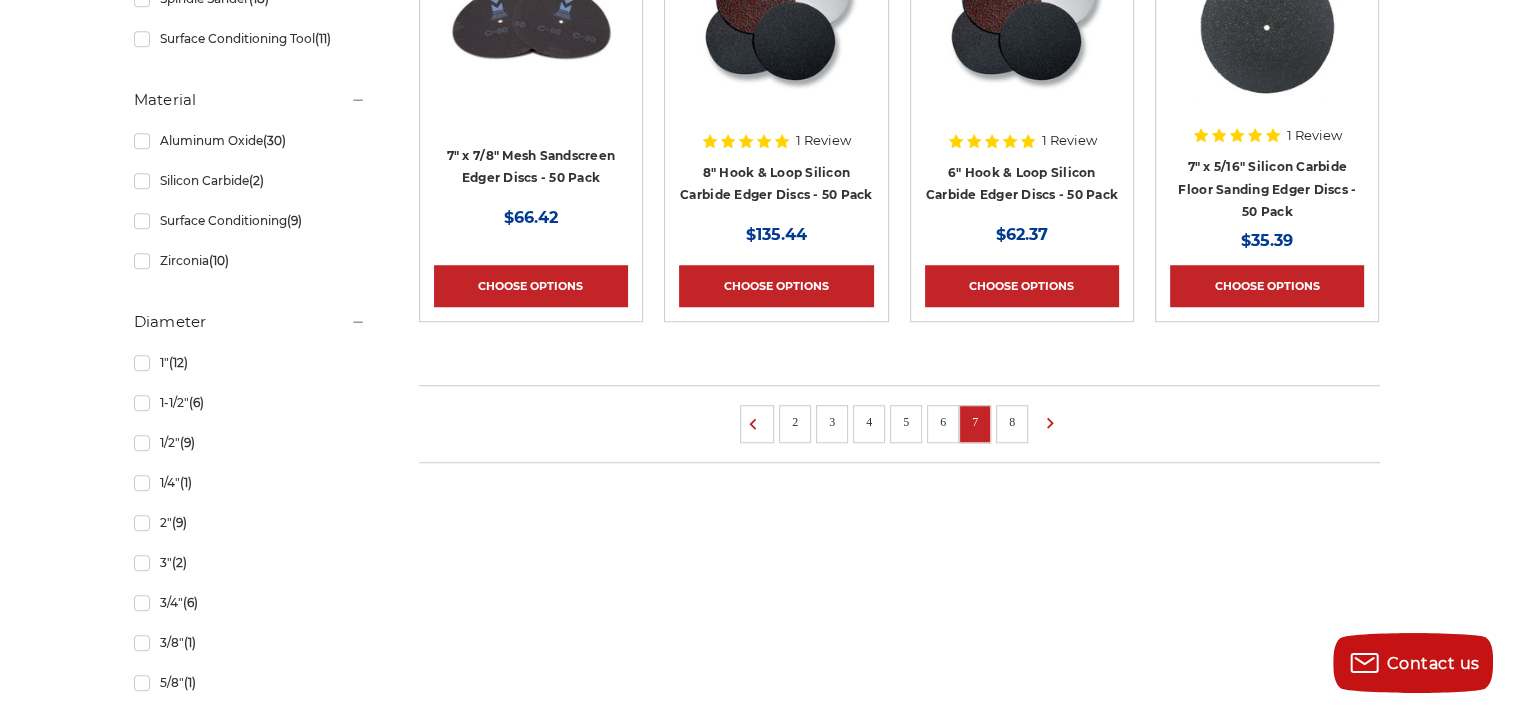 click on "8" at bounding box center (1012, 422) 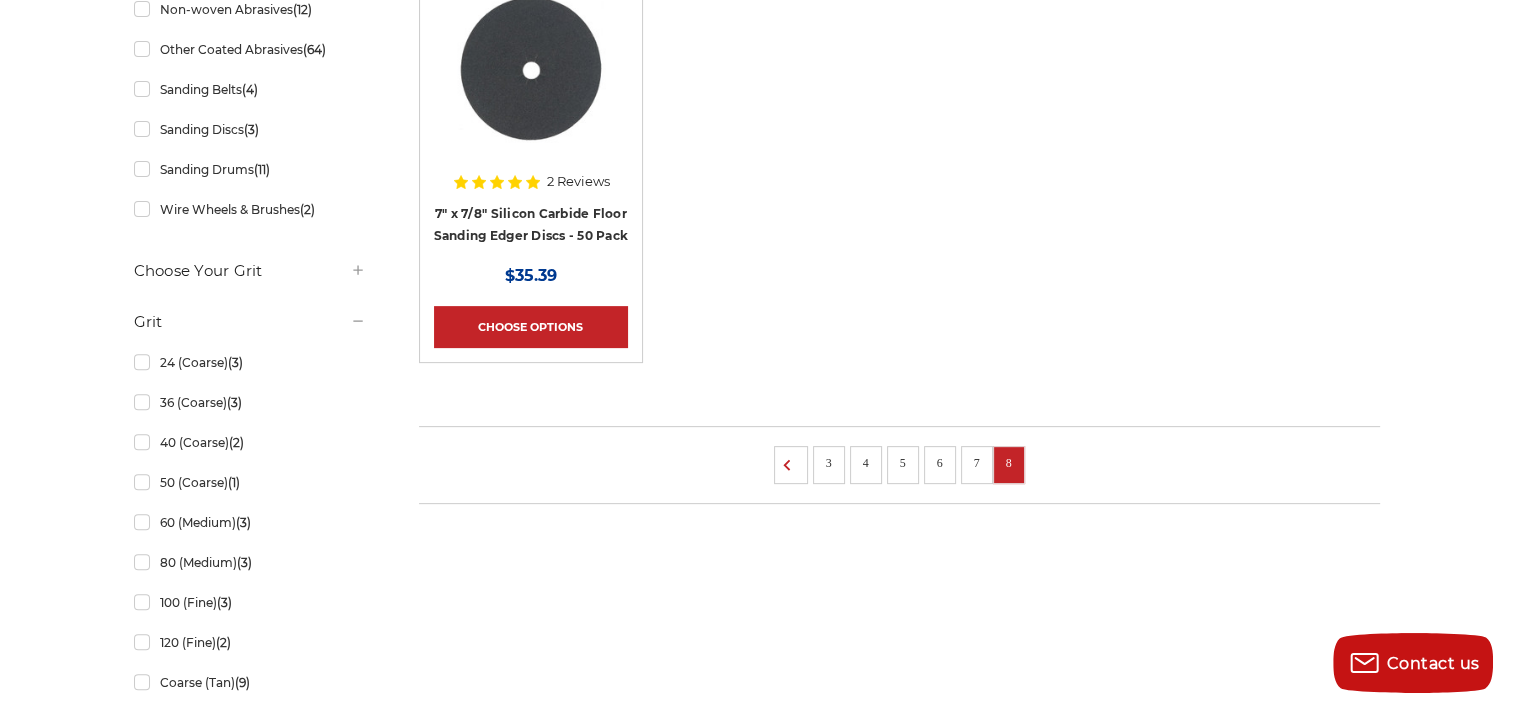 scroll, scrollTop: 600, scrollLeft: 0, axis: vertical 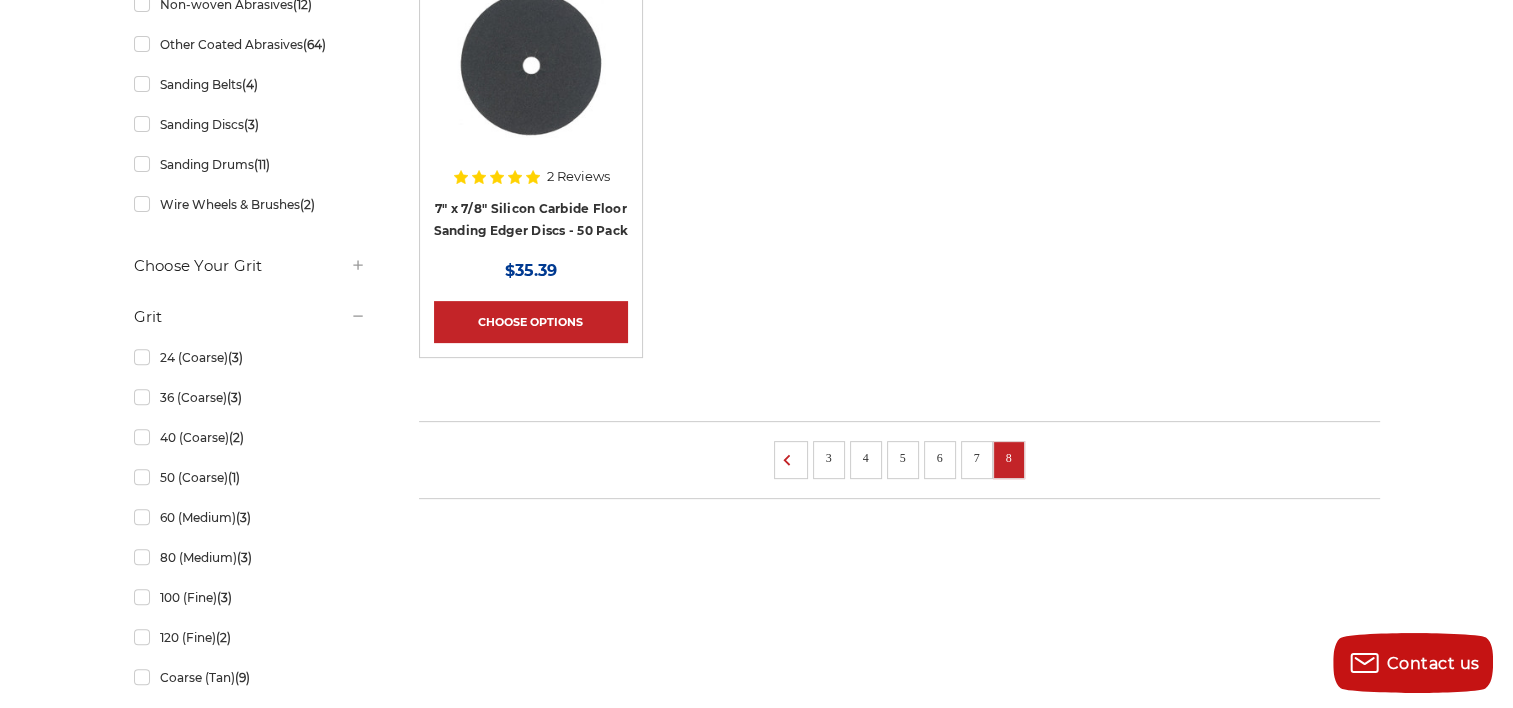 click on "3" at bounding box center (829, 458) 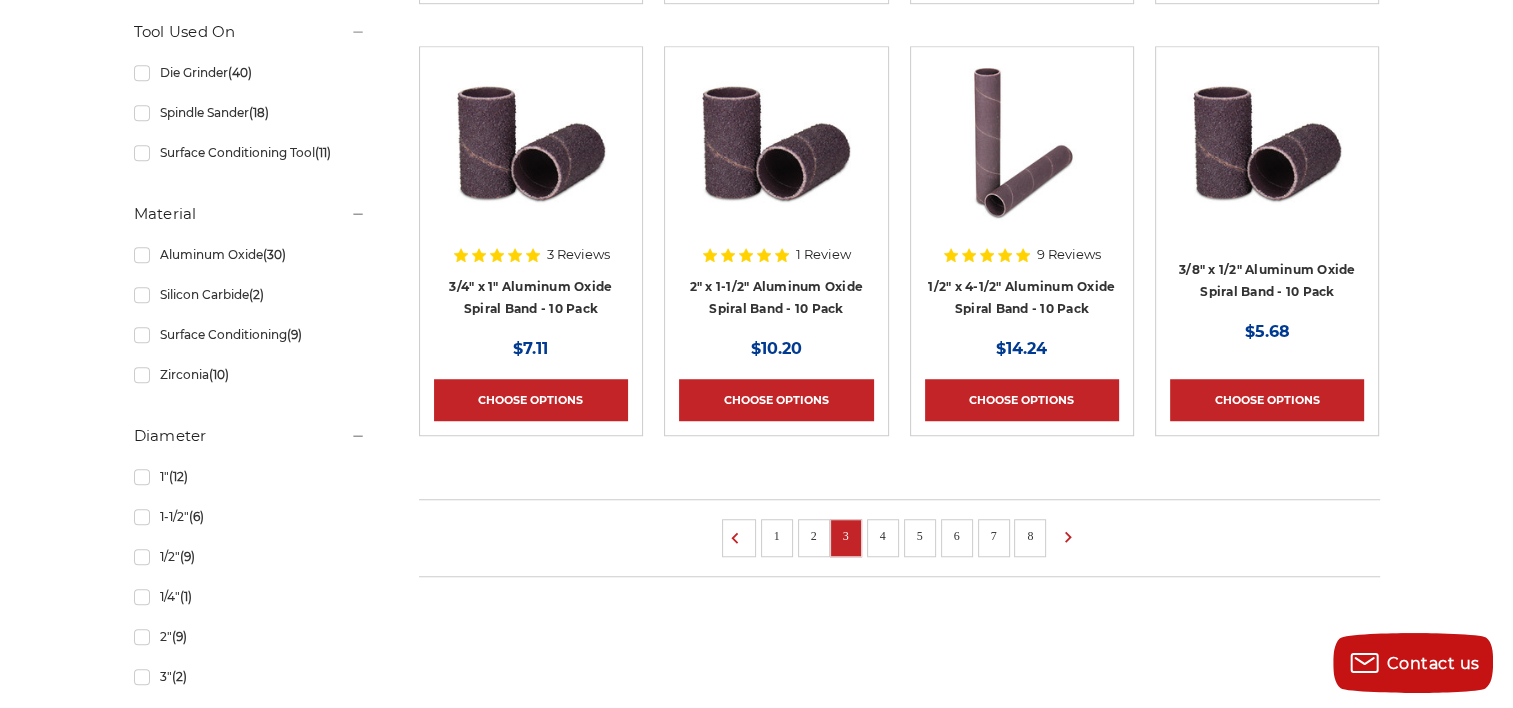 scroll, scrollTop: 1700, scrollLeft: 0, axis: vertical 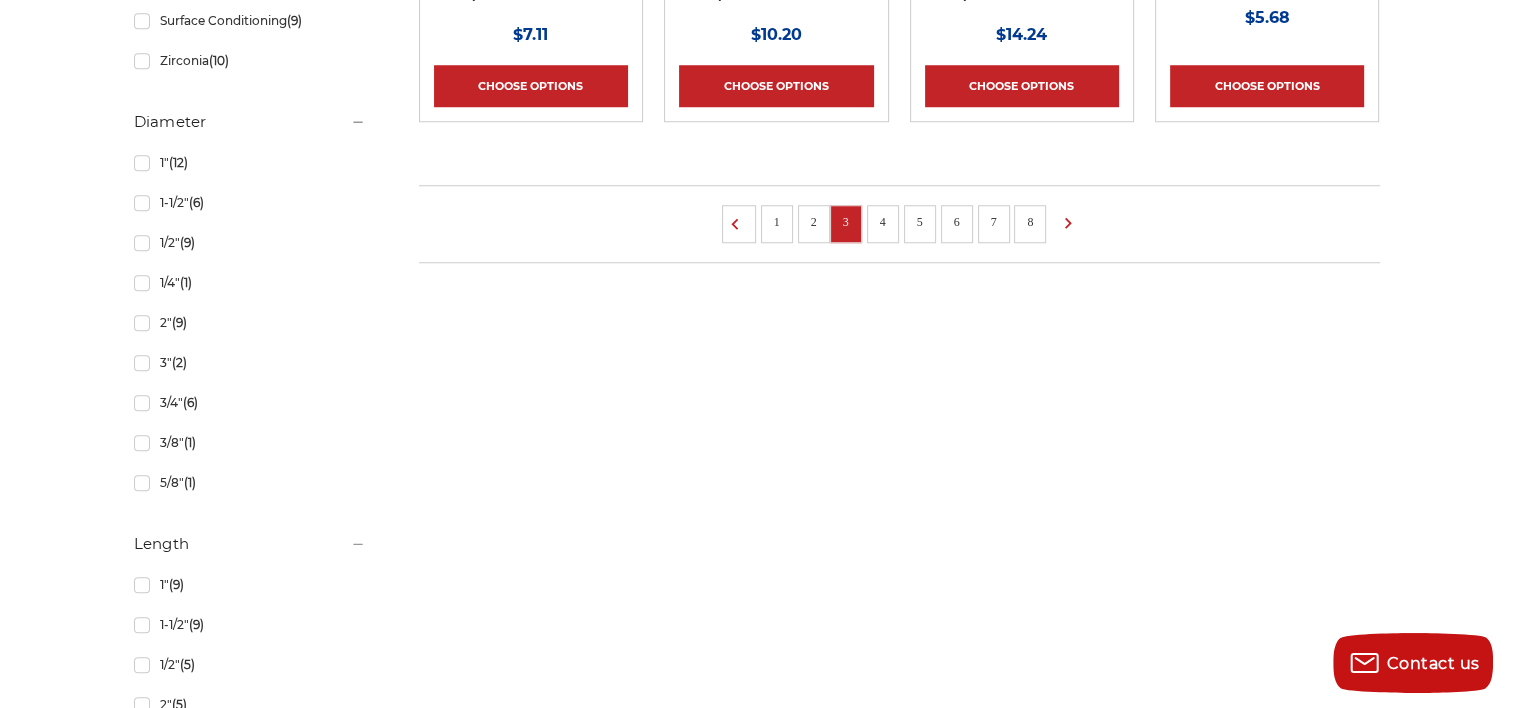 click on "1" at bounding box center (777, 222) 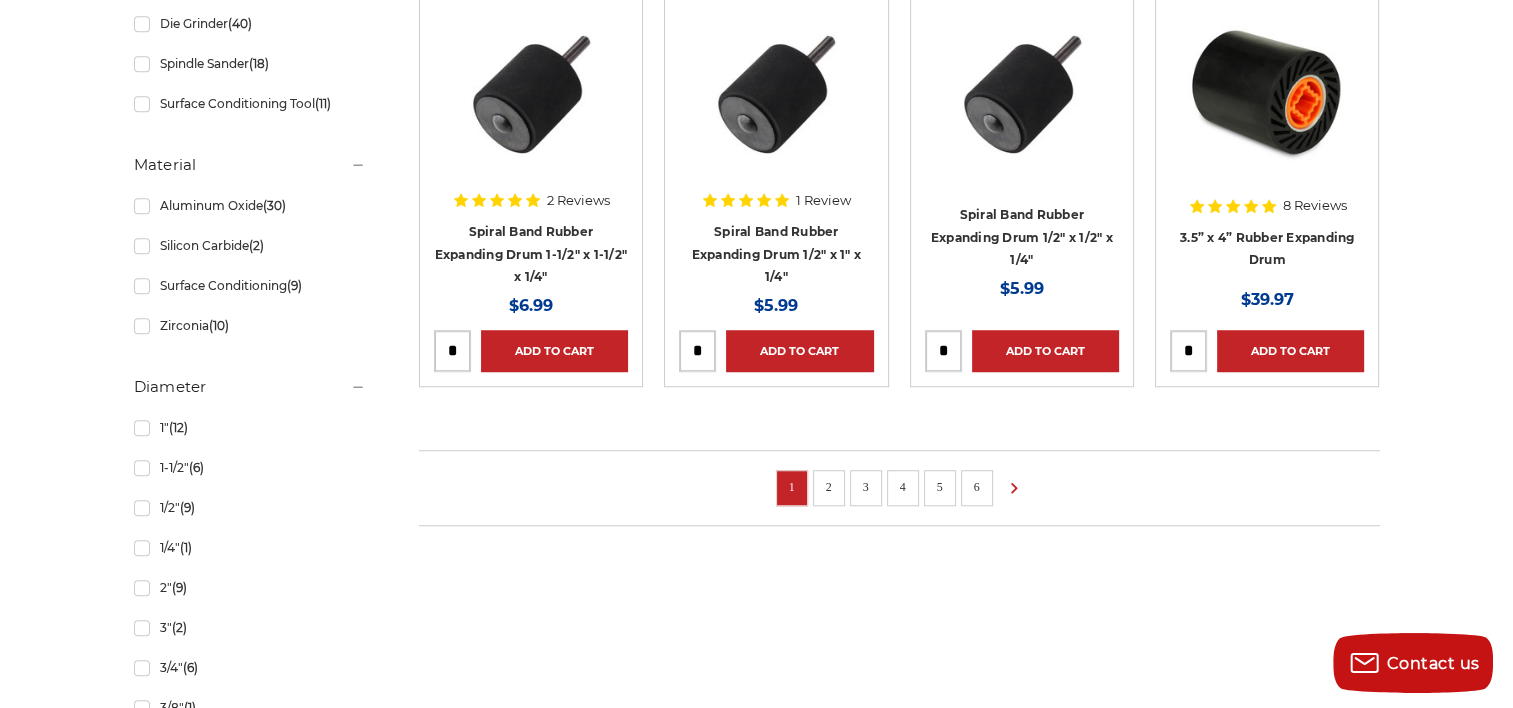 scroll, scrollTop: 1600, scrollLeft: 0, axis: vertical 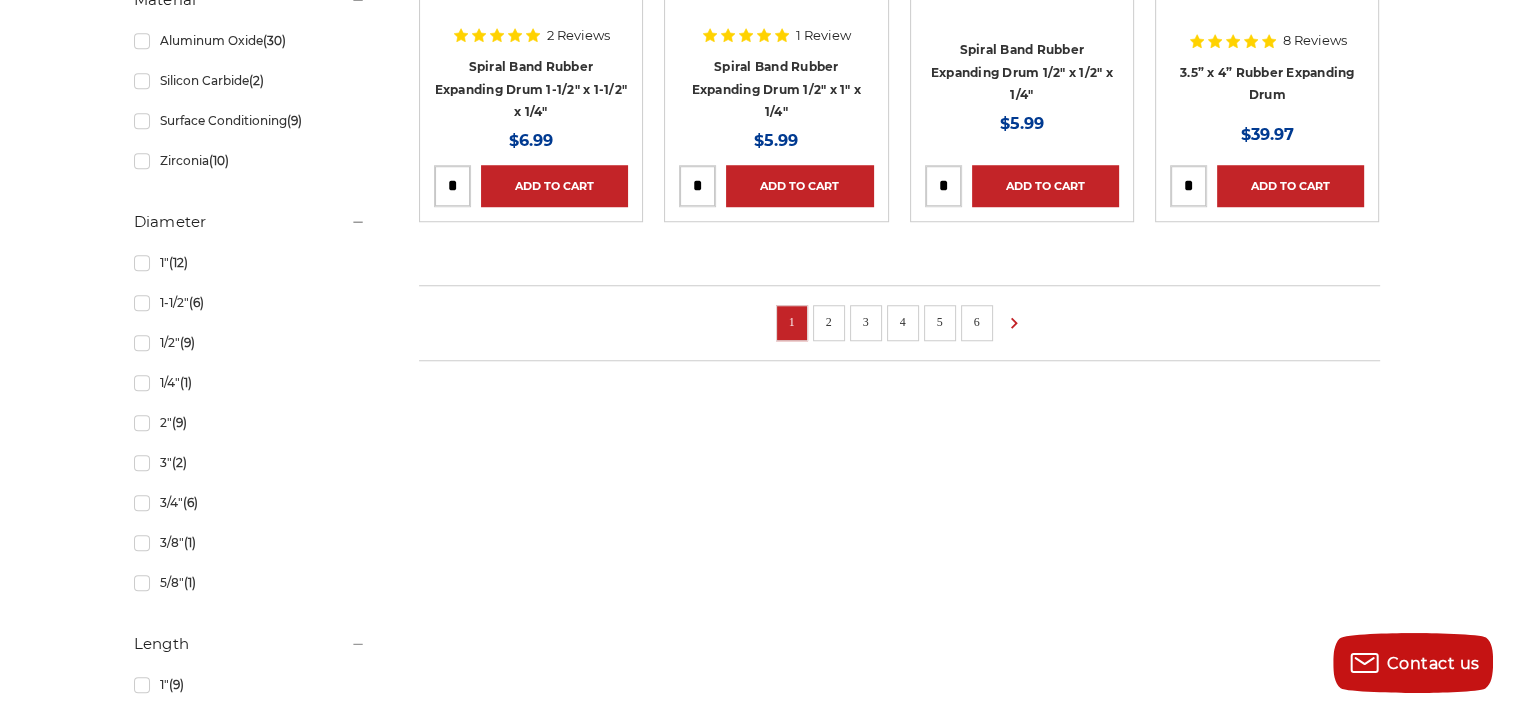 click on "2" at bounding box center [829, 322] 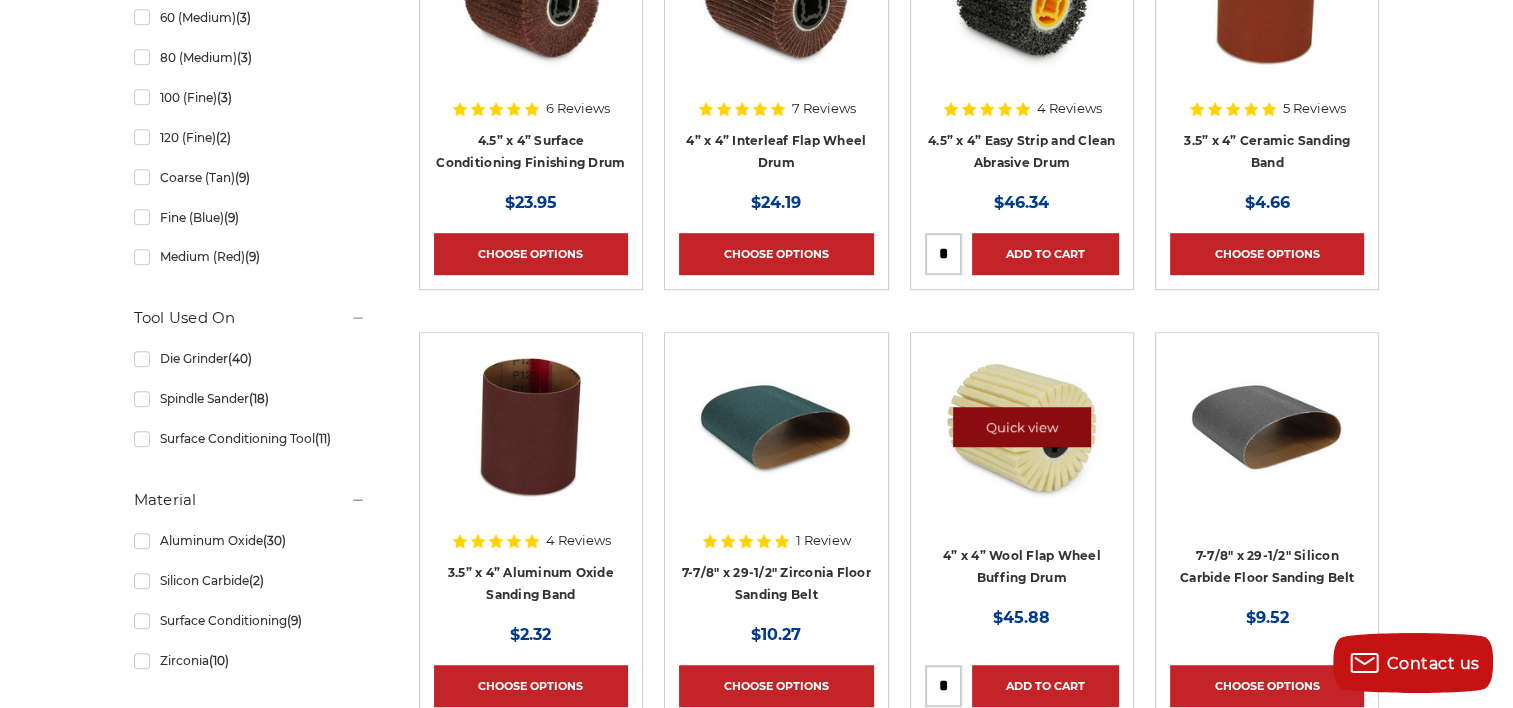 scroll, scrollTop: 900, scrollLeft: 0, axis: vertical 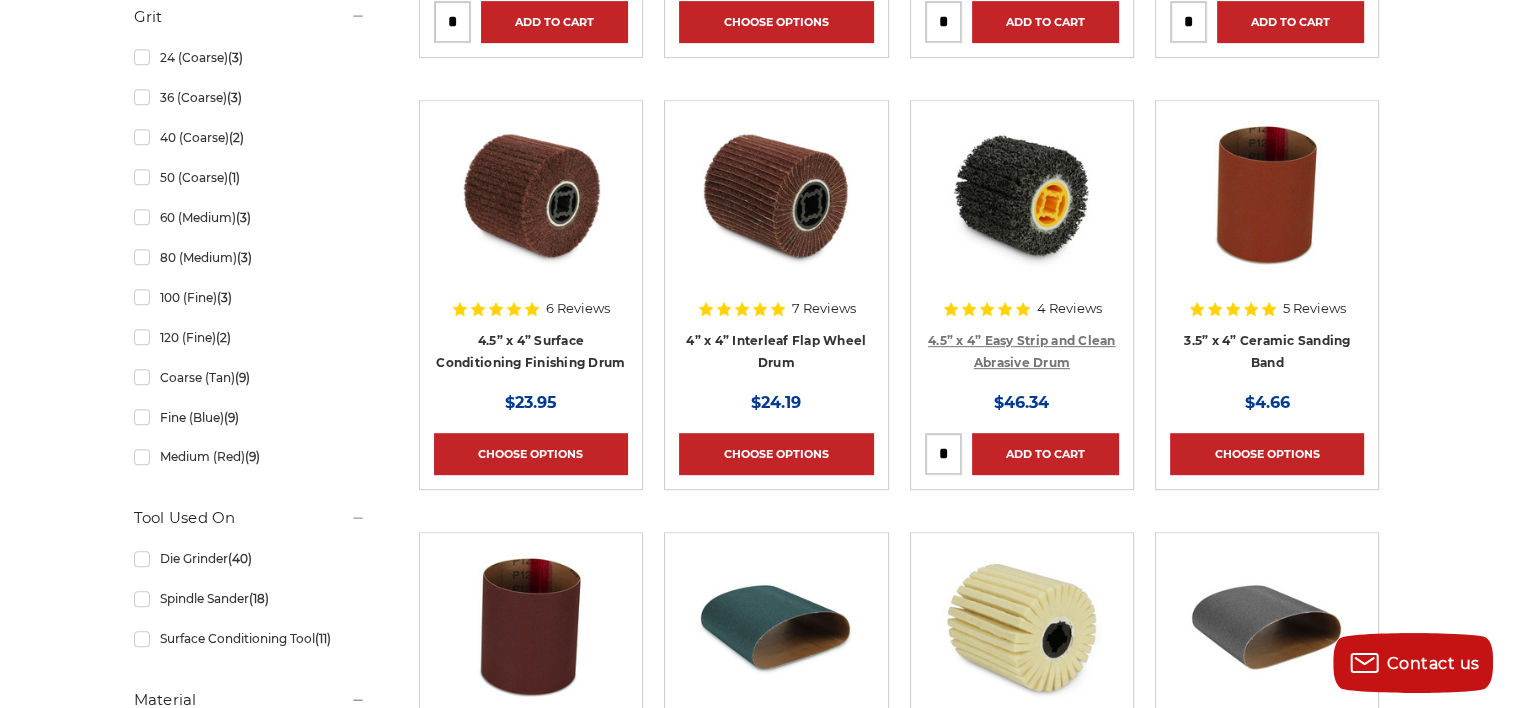click on "4.5” x 4” Easy Strip and Clean Abrasive Drum" at bounding box center (1022, 352) 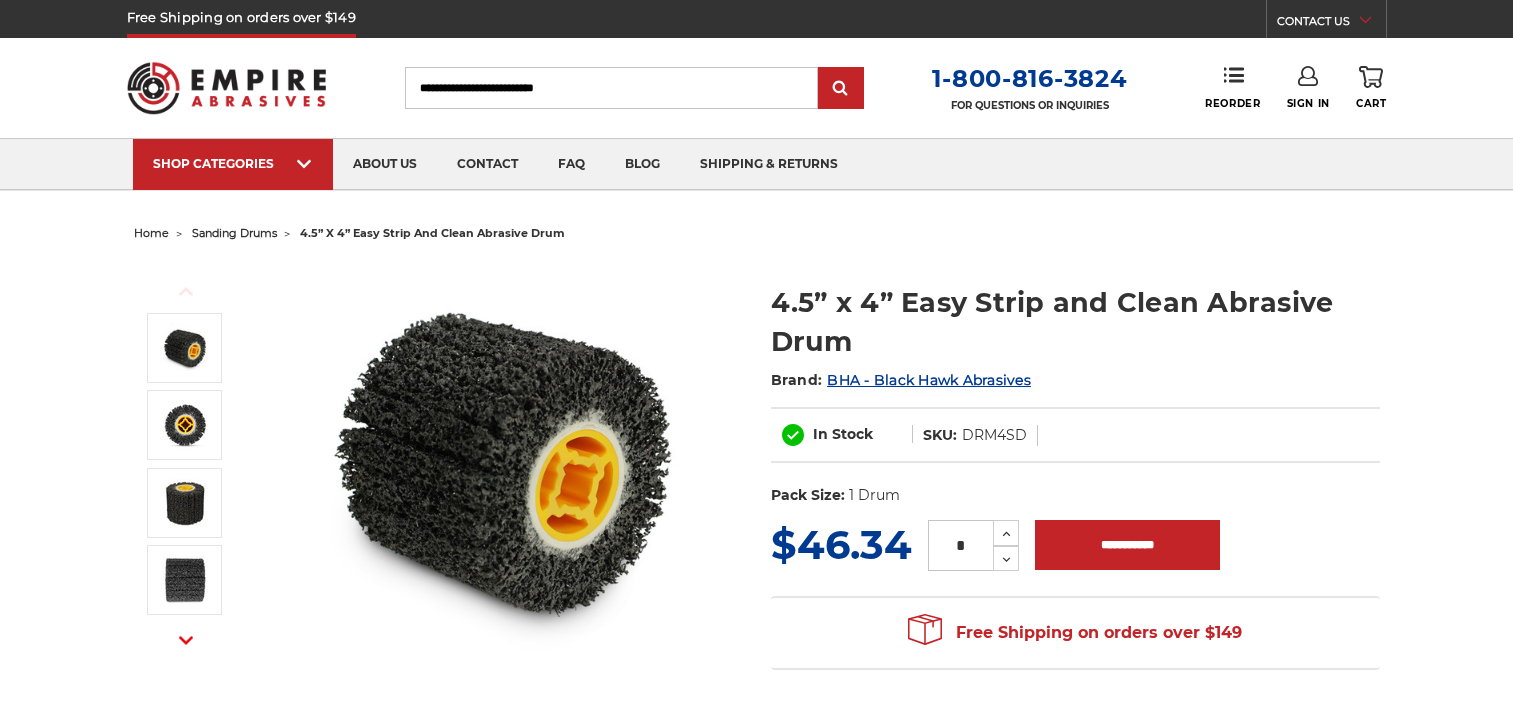 scroll, scrollTop: 0, scrollLeft: 0, axis: both 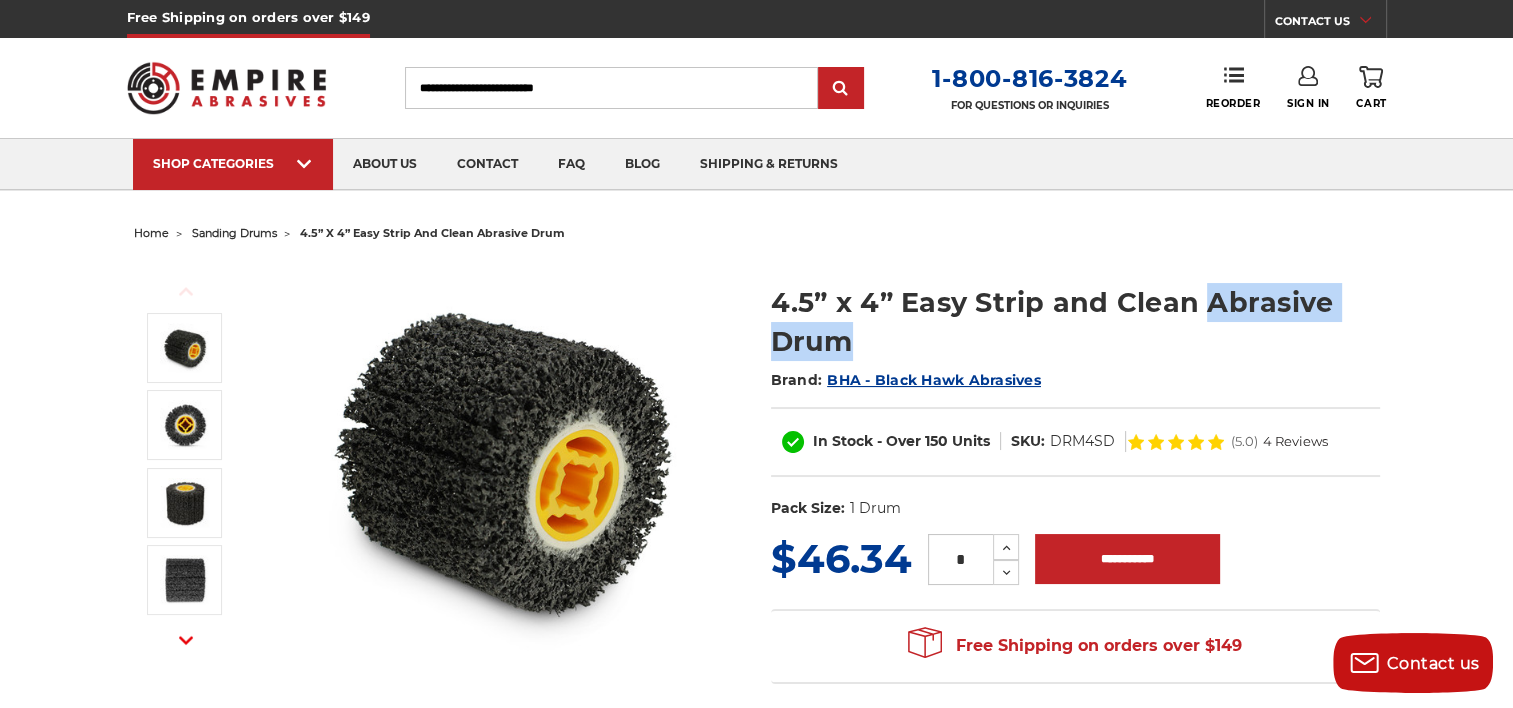 drag, startPoint x: 1204, startPoint y: 299, endPoint x: 1343, endPoint y: 338, distance: 144.36758 